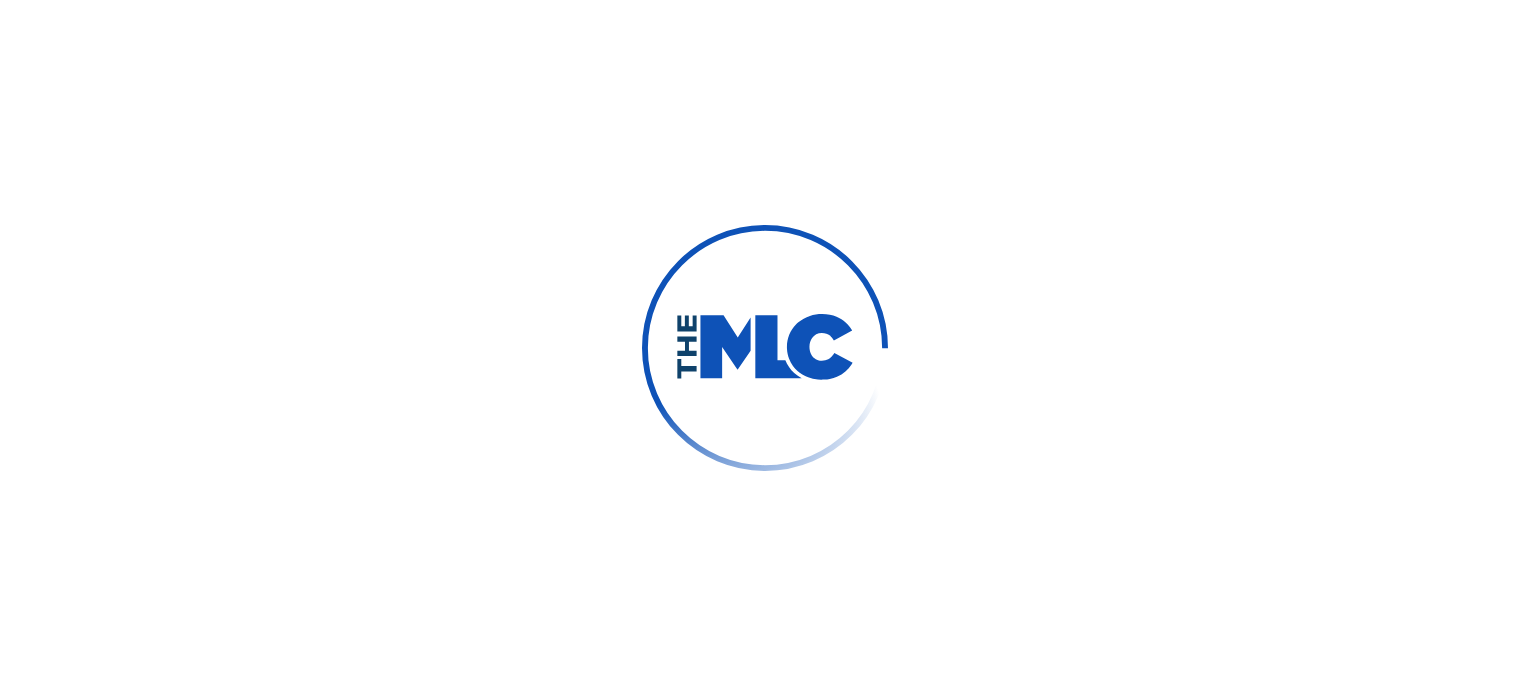 scroll, scrollTop: 0, scrollLeft: 0, axis: both 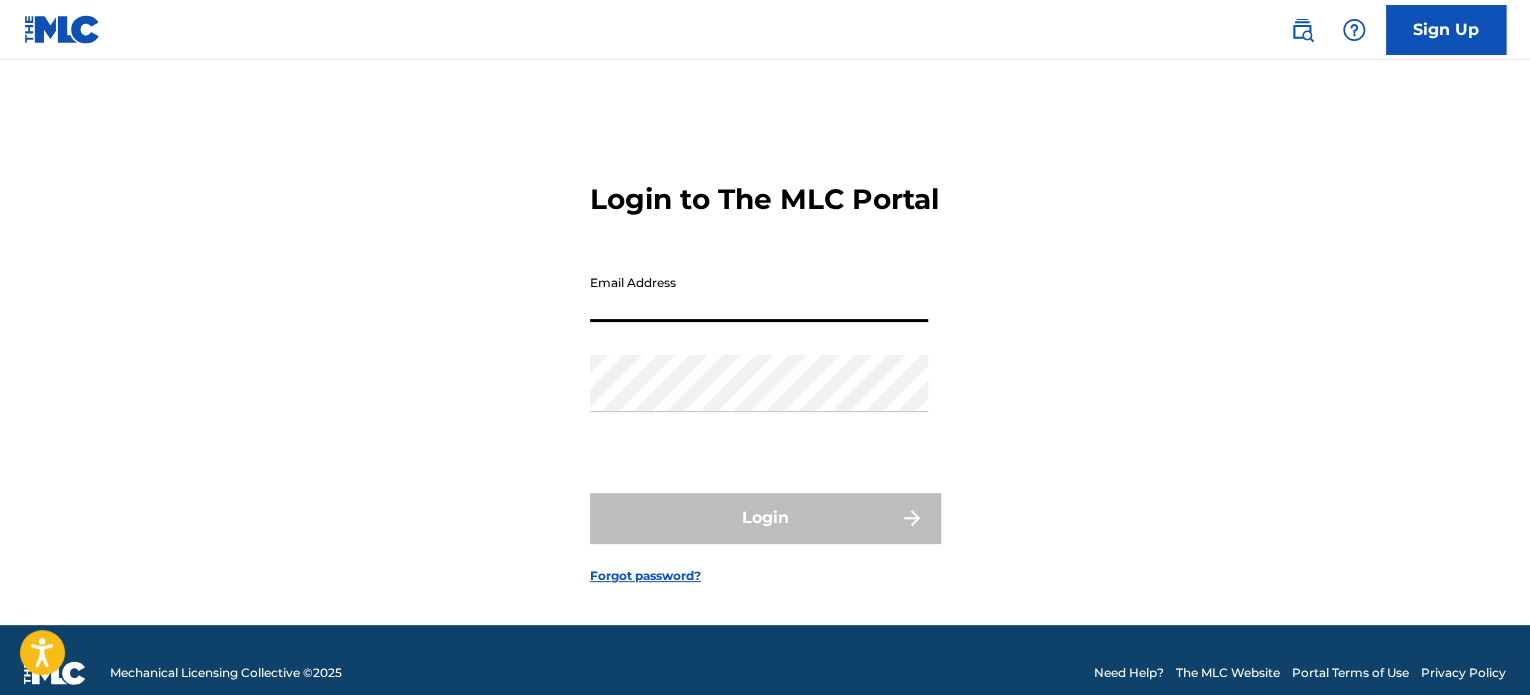 click on "Email Address" at bounding box center (759, 293) 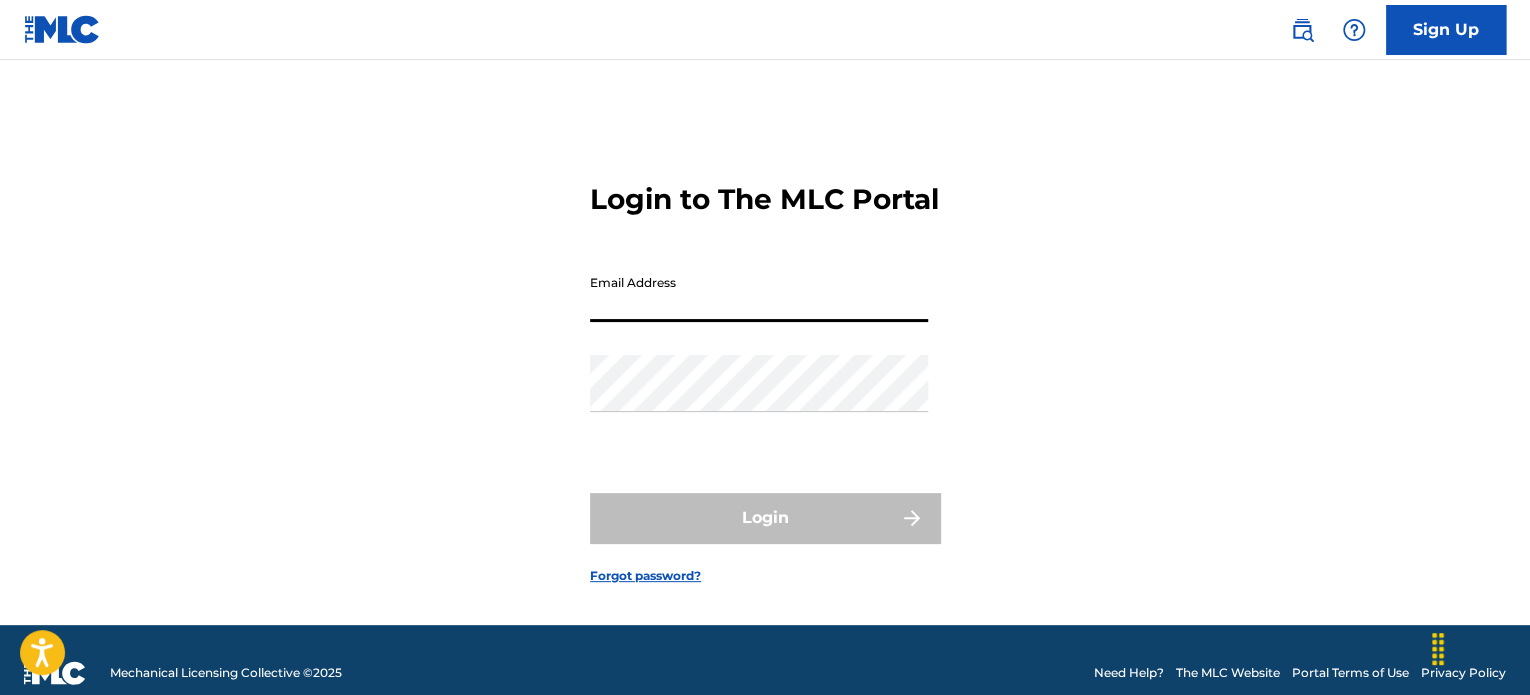 click on "Email Address" at bounding box center [759, 293] 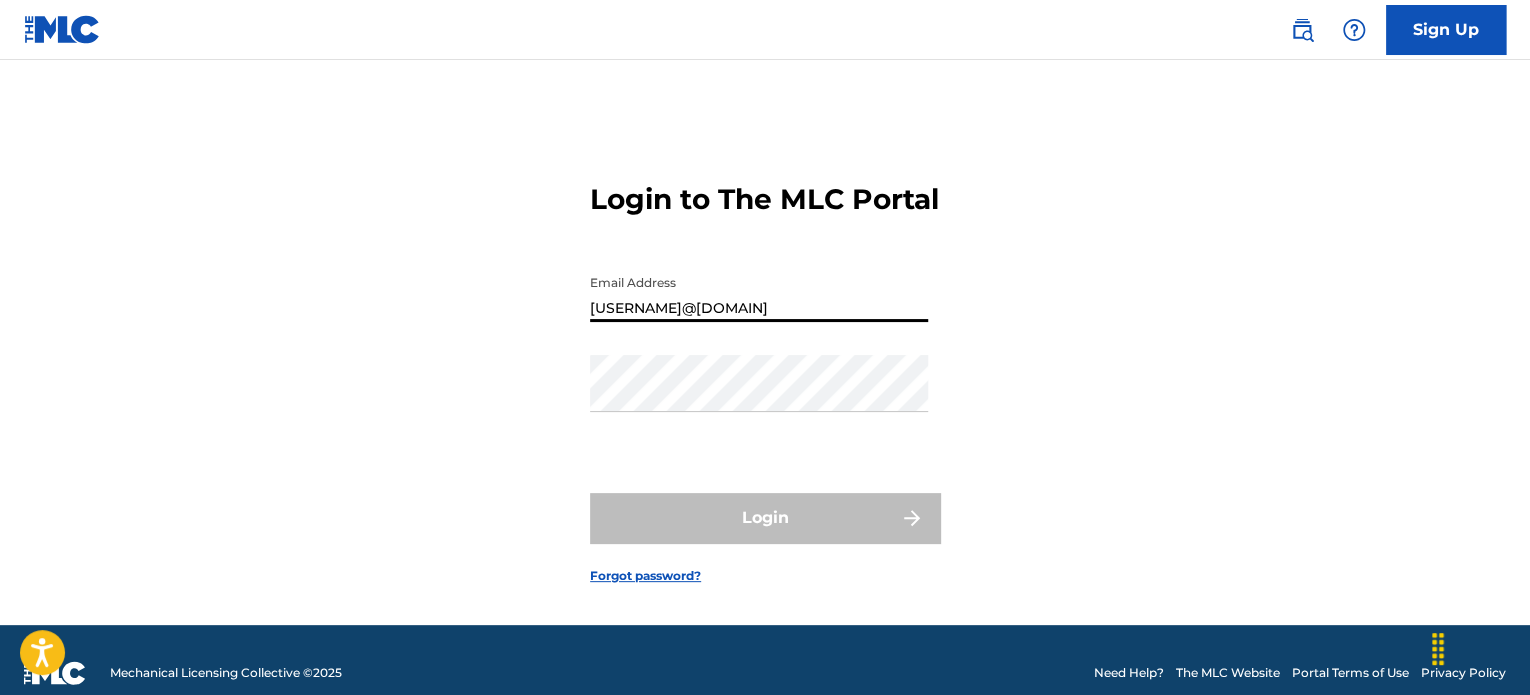type on "[USERNAME]@[DOMAIN]" 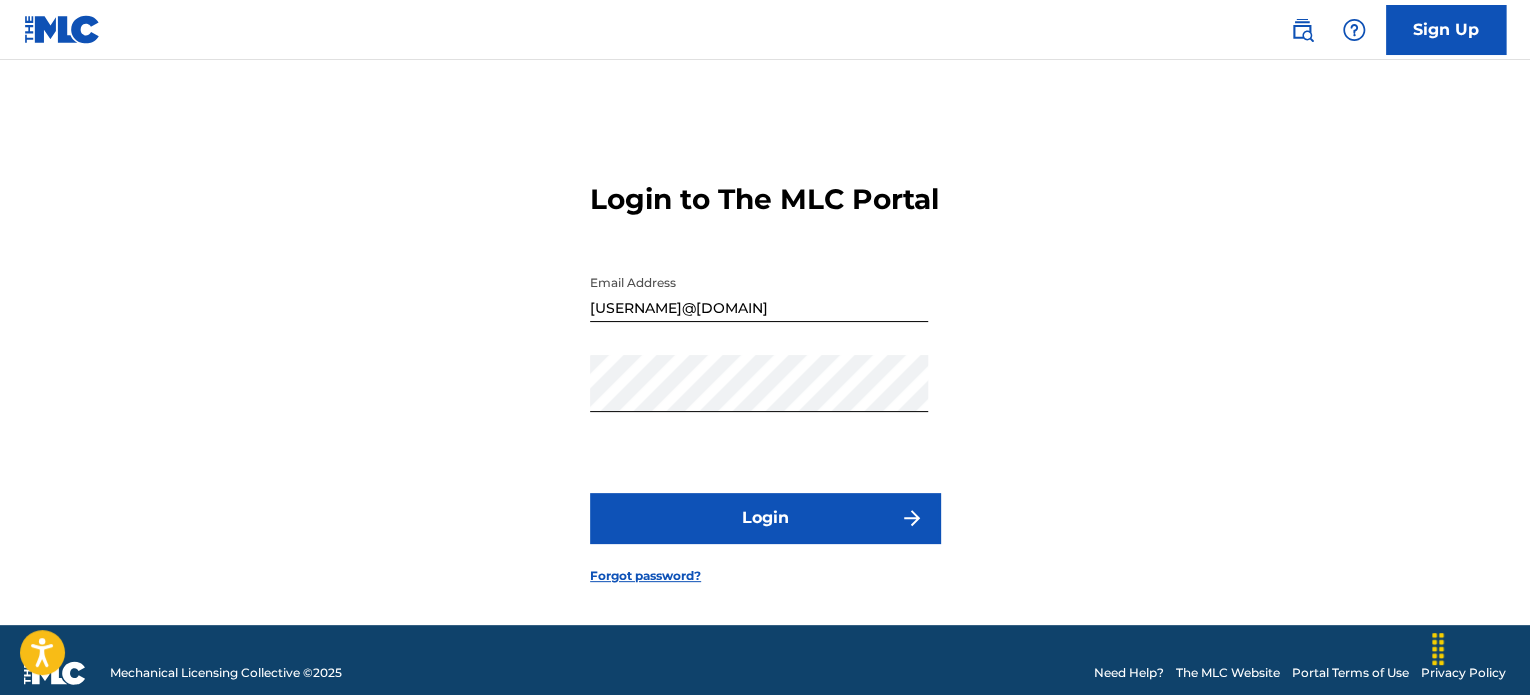 click on "Login" at bounding box center (765, 518) 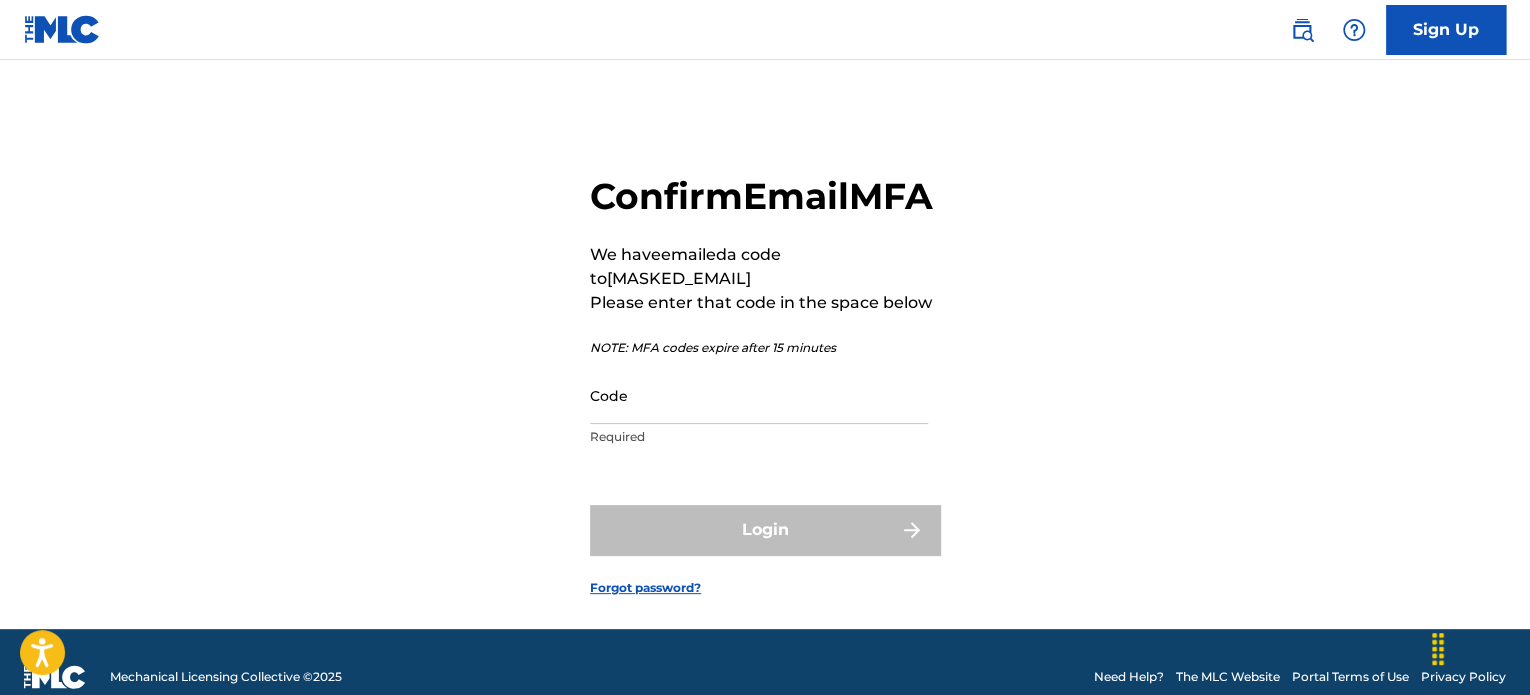 click on "Code" at bounding box center [759, 395] 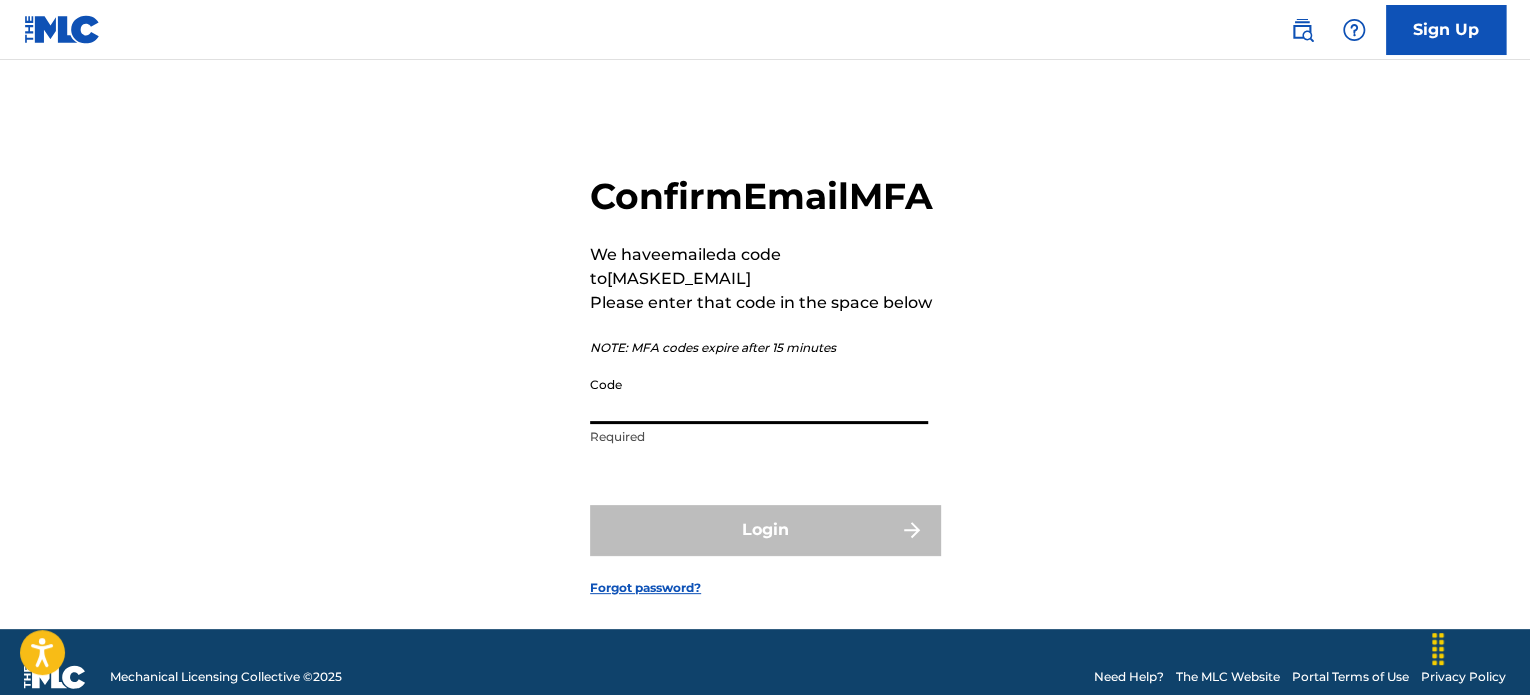click on "Code" at bounding box center [759, 395] 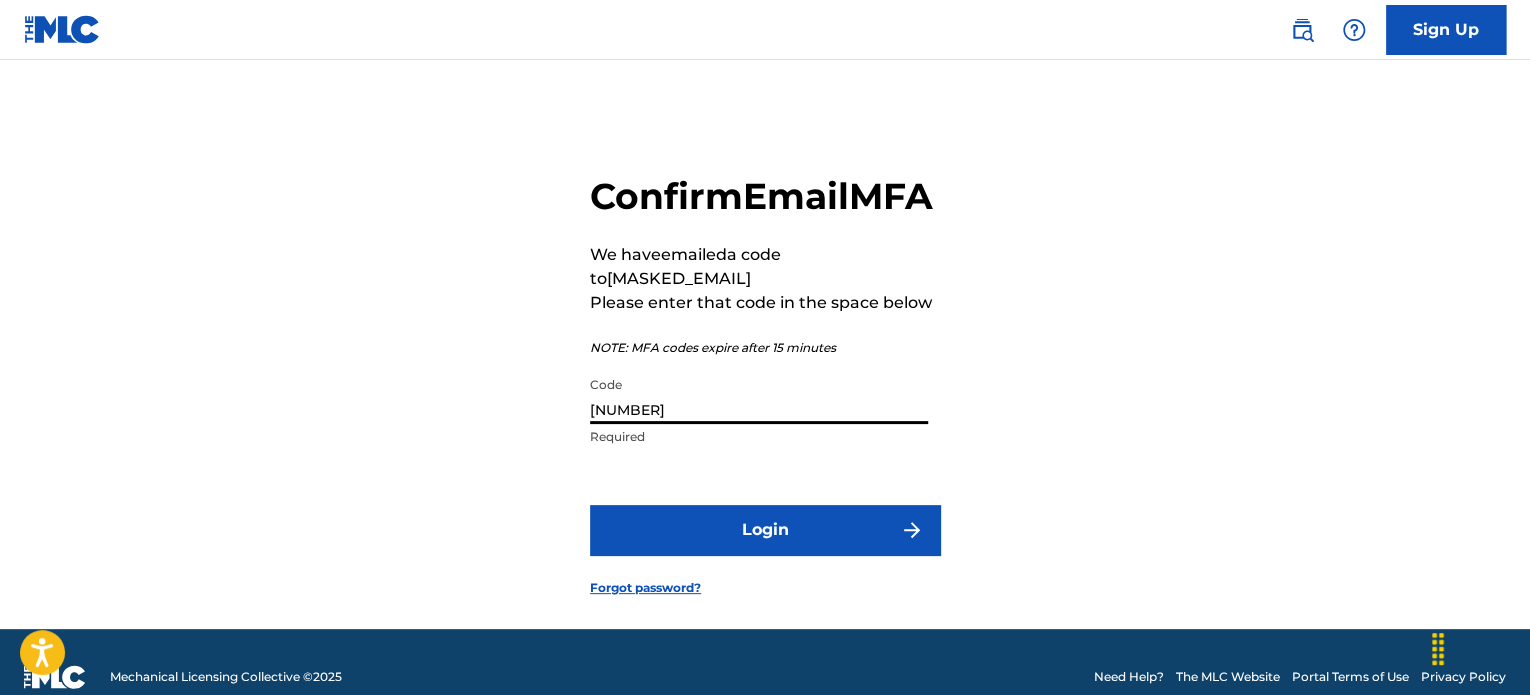 type on "[NUMBER]" 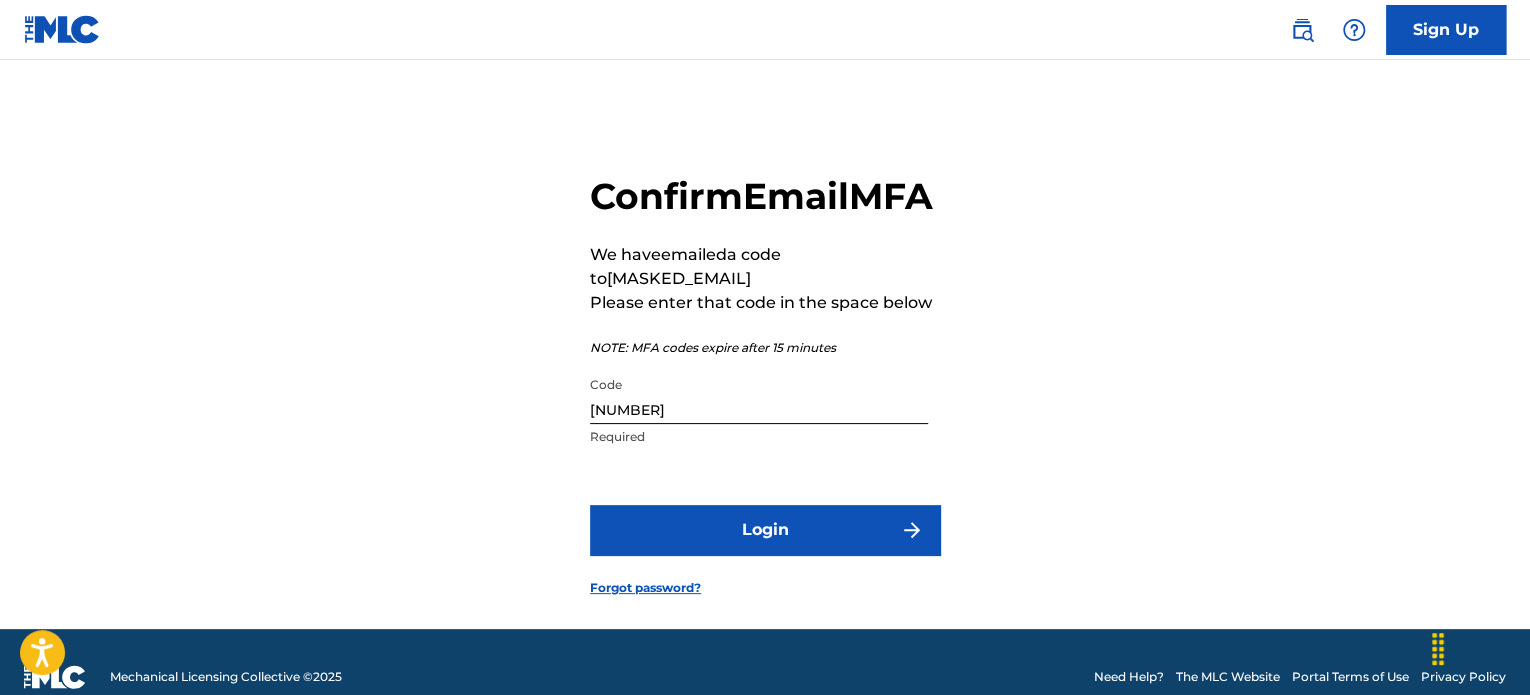 click on "Login" at bounding box center (765, 530) 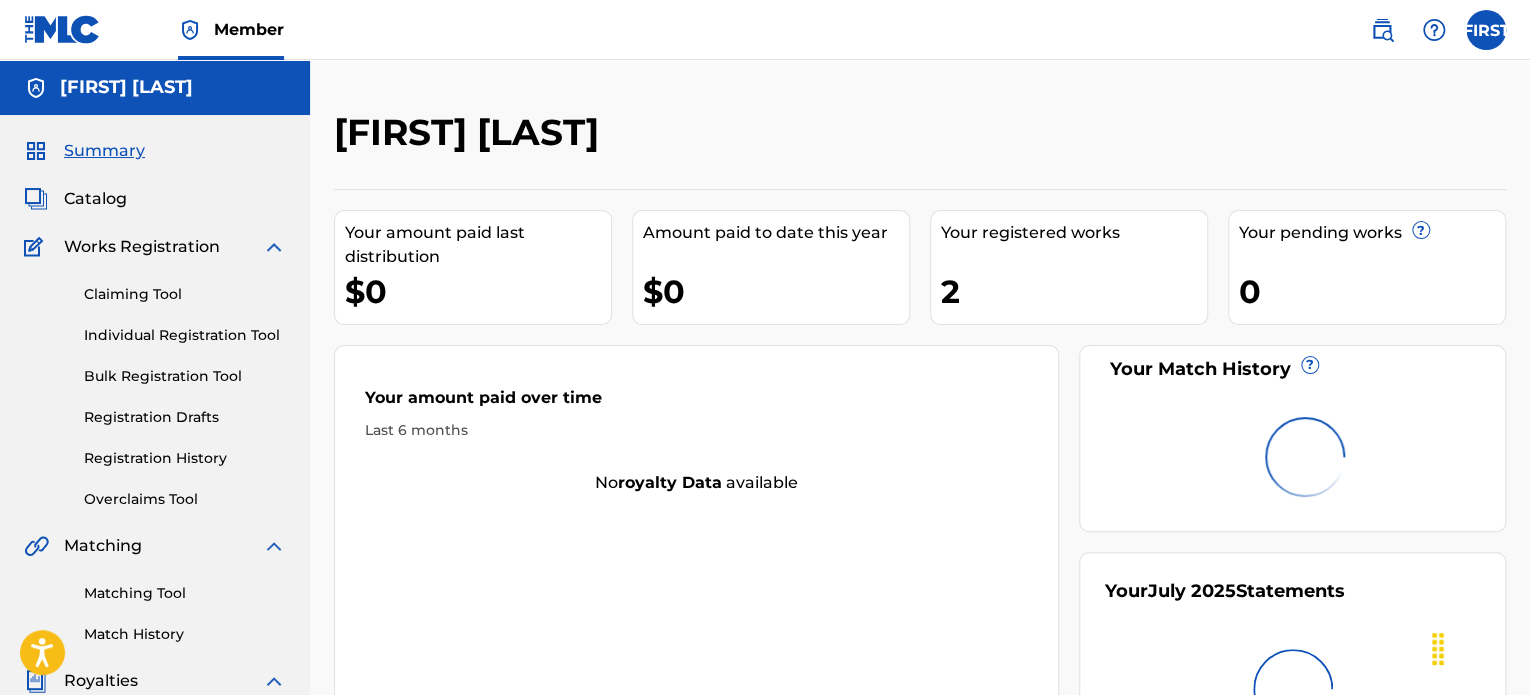 scroll, scrollTop: 0, scrollLeft: 0, axis: both 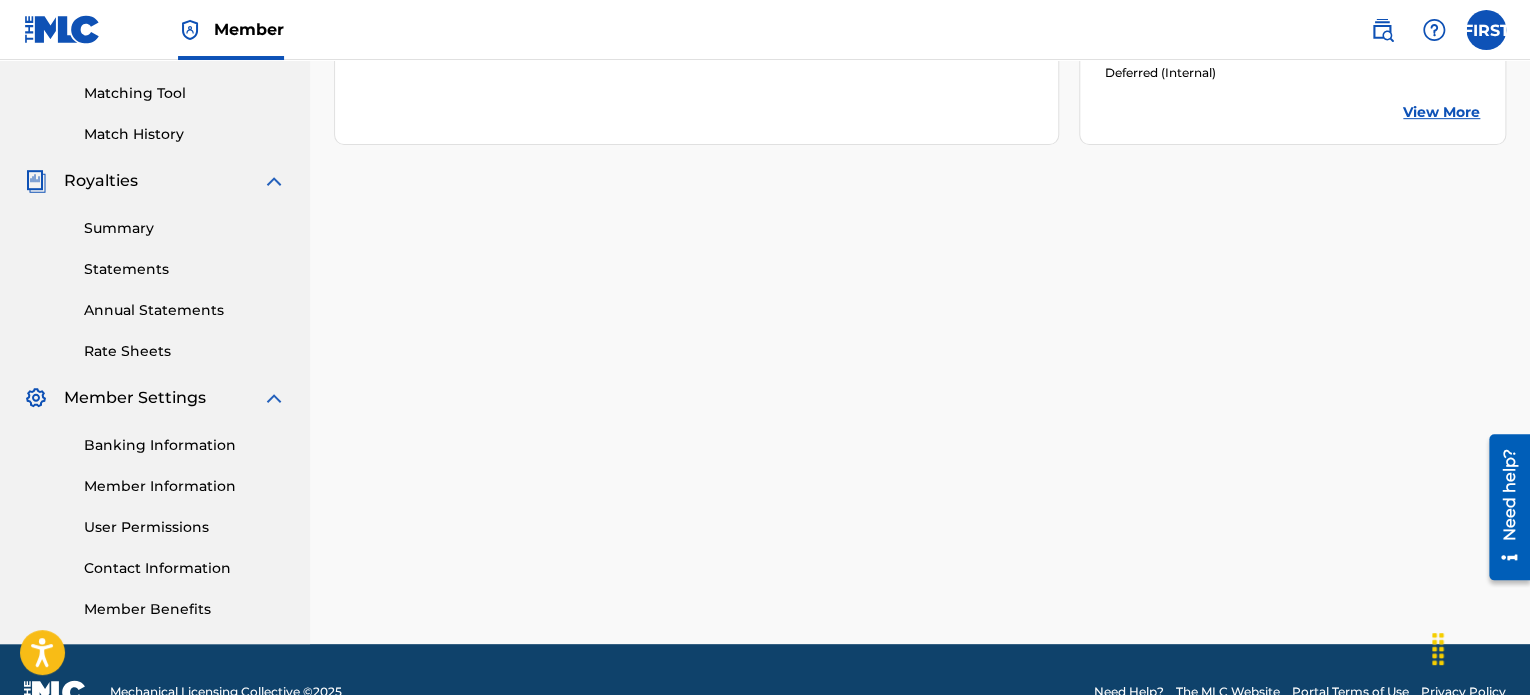 click on "Banking Information" at bounding box center (185, 445) 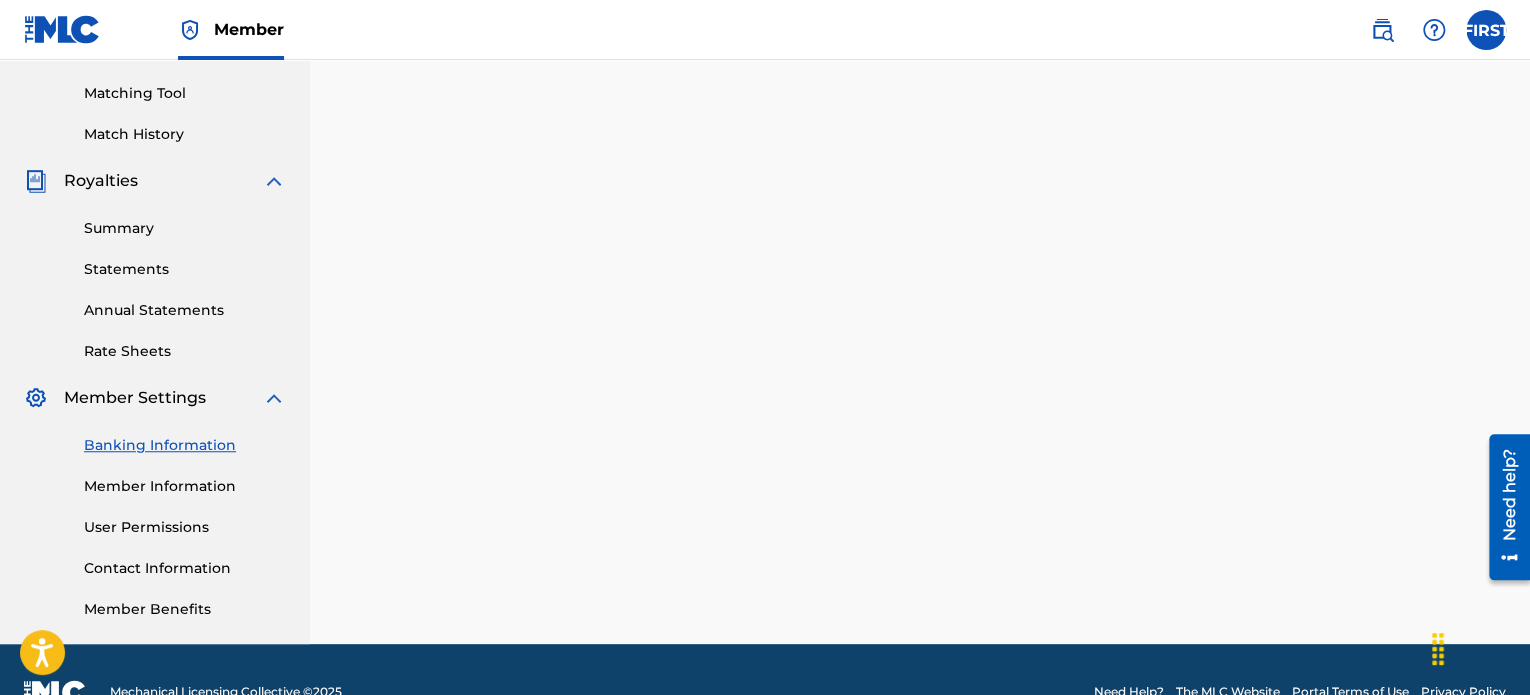 scroll, scrollTop: 0, scrollLeft: 0, axis: both 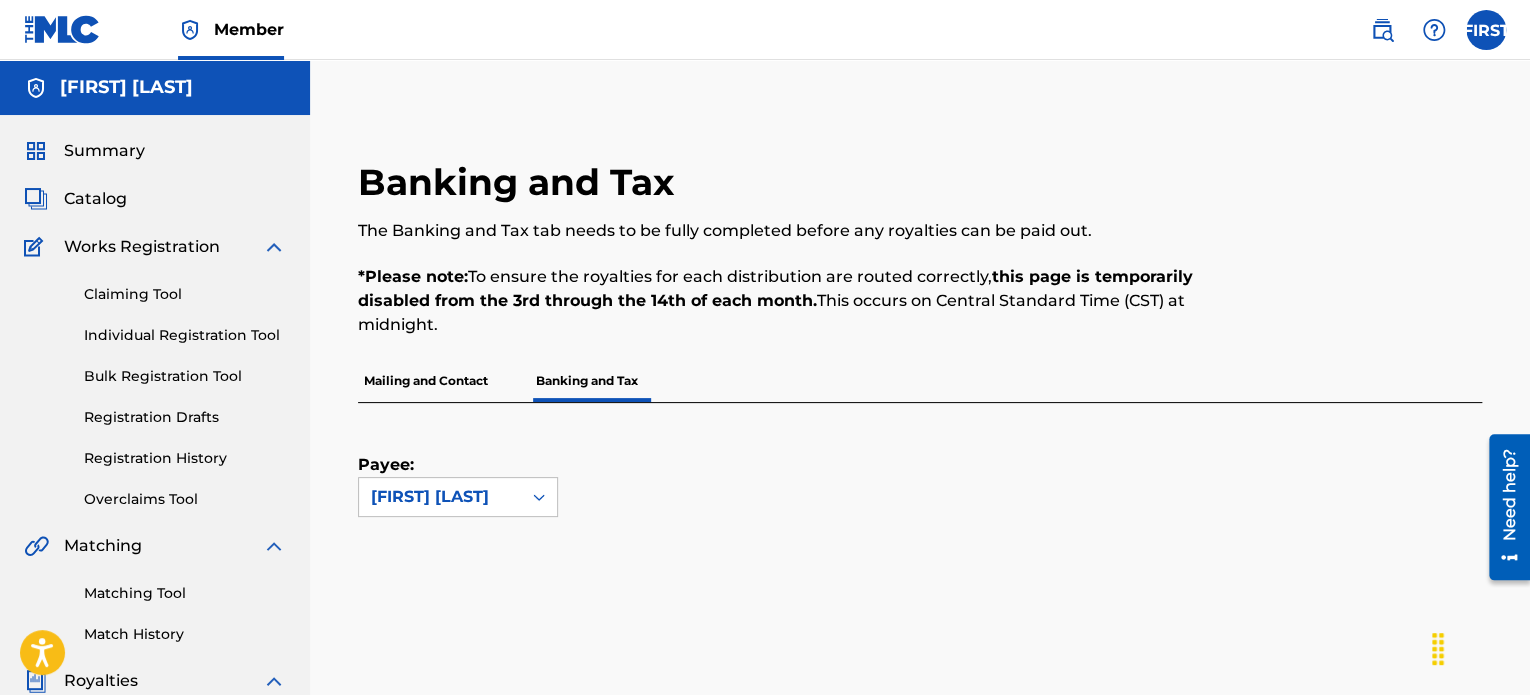 click on "Mailing and Contact" at bounding box center [426, 381] 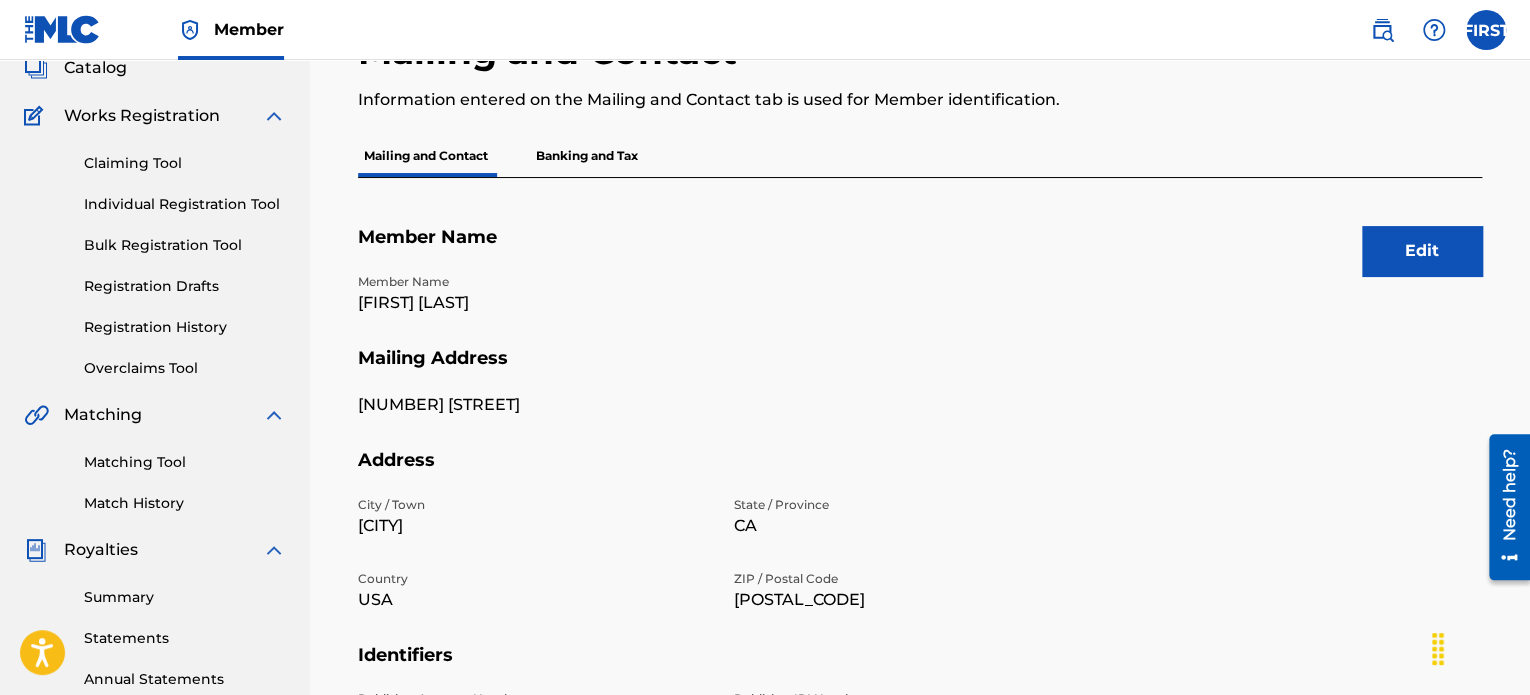 scroll, scrollTop: 100, scrollLeft: 0, axis: vertical 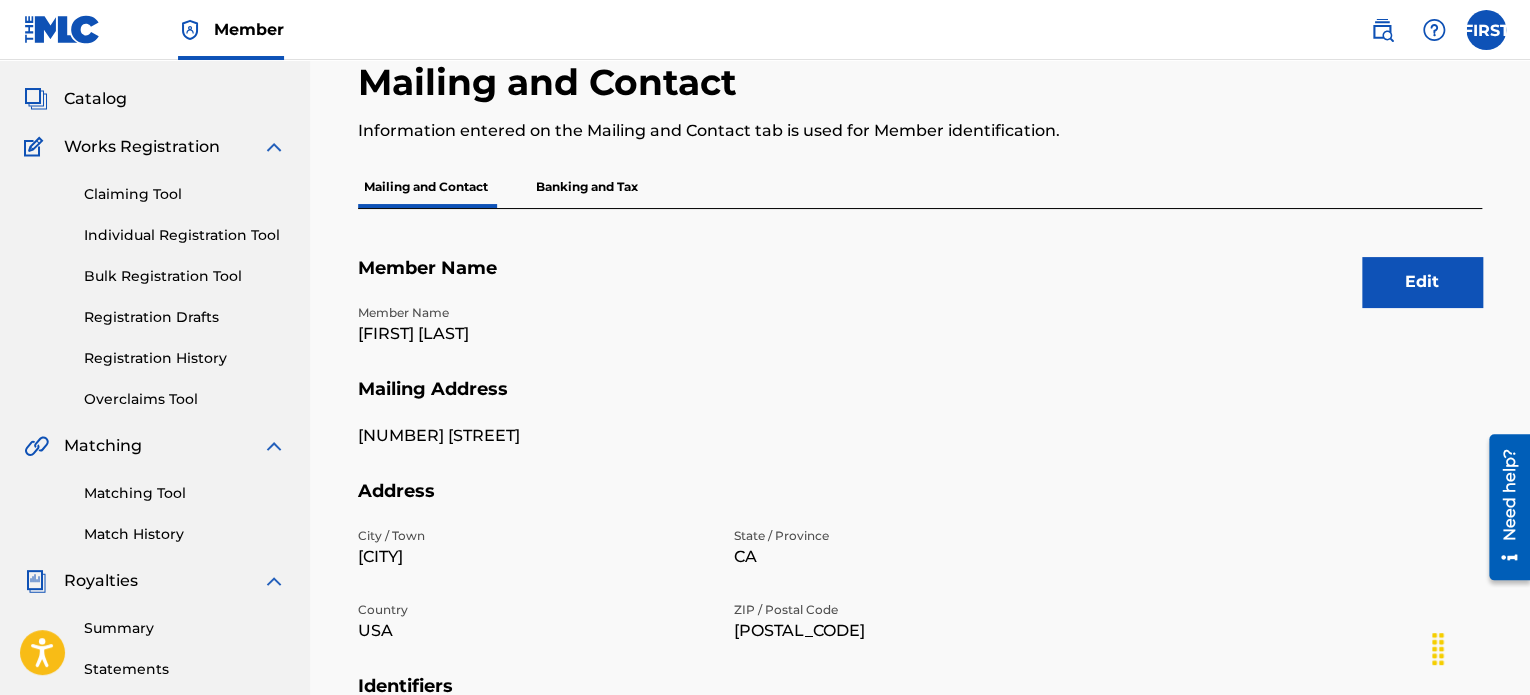 click on "Banking and Tax" at bounding box center (587, 187) 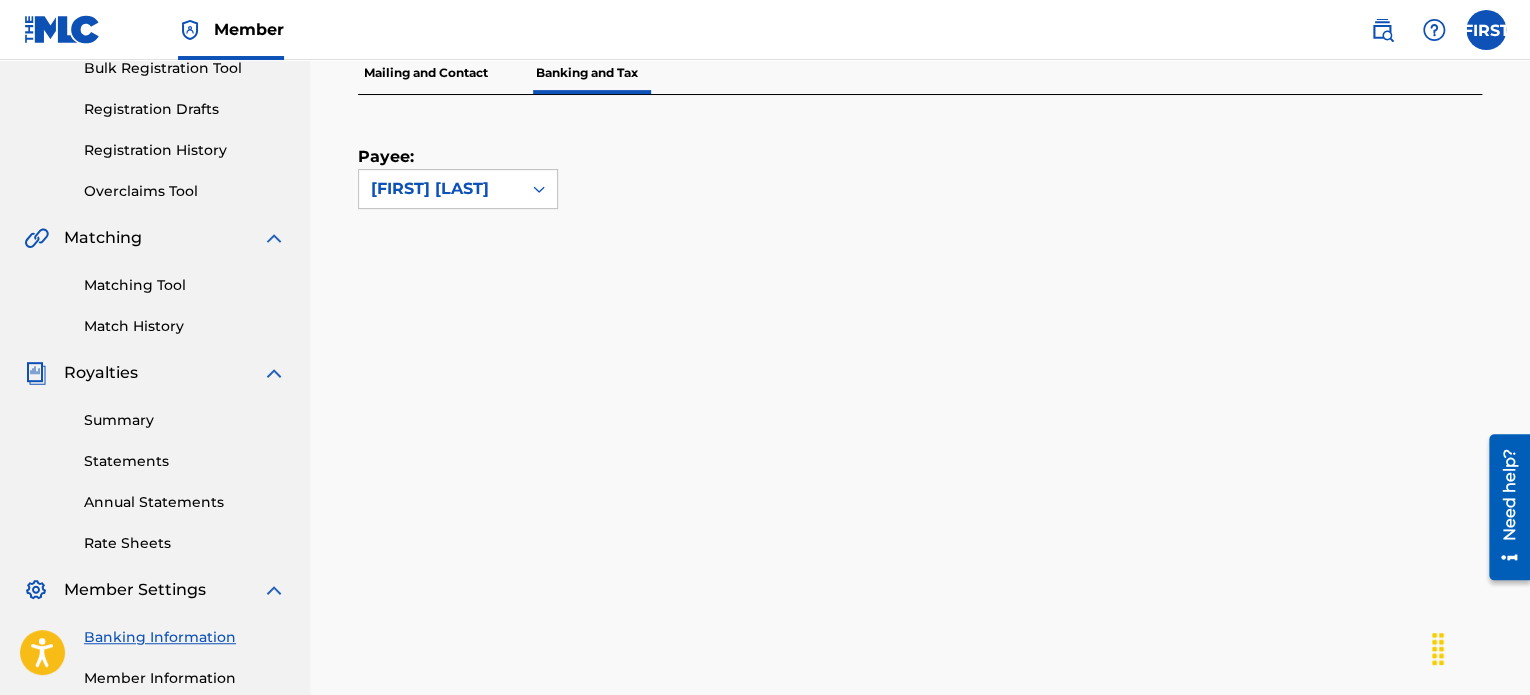 scroll, scrollTop: 265, scrollLeft: 0, axis: vertical 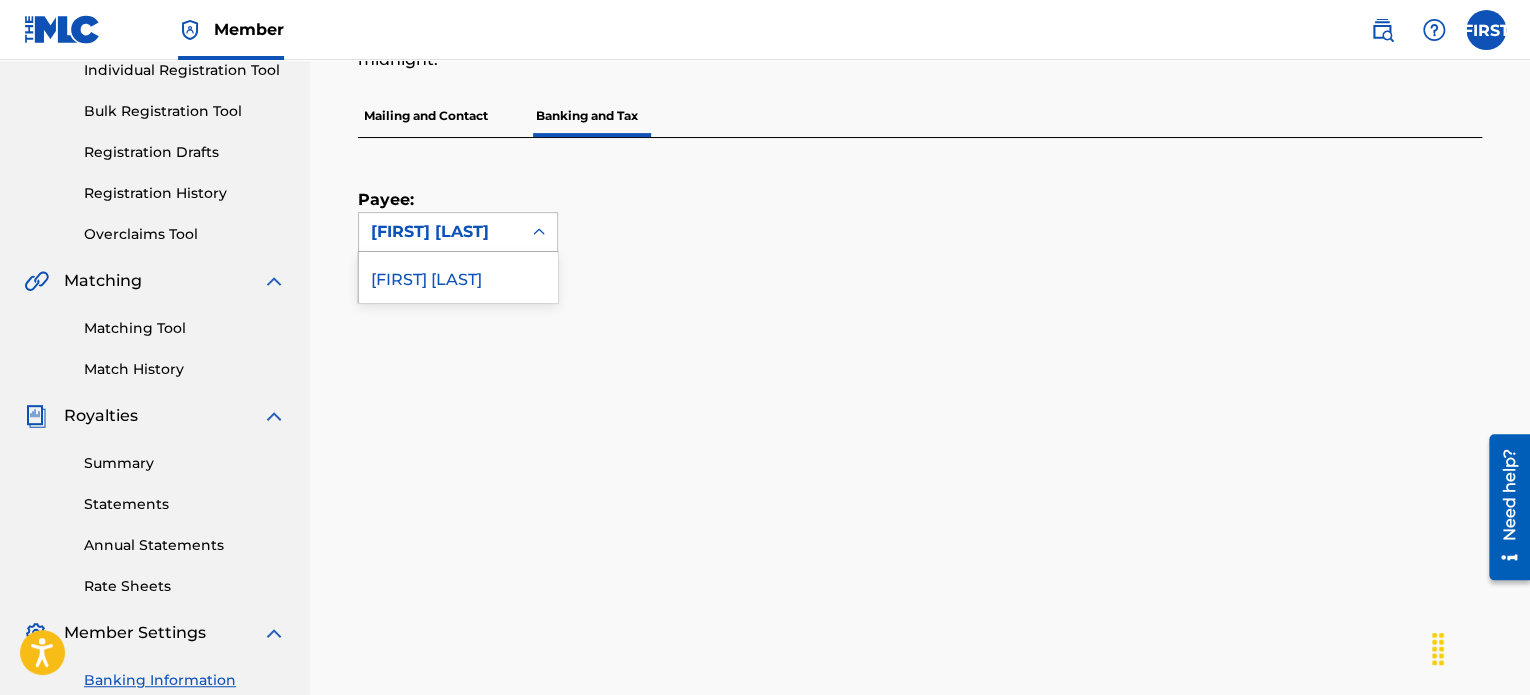 click 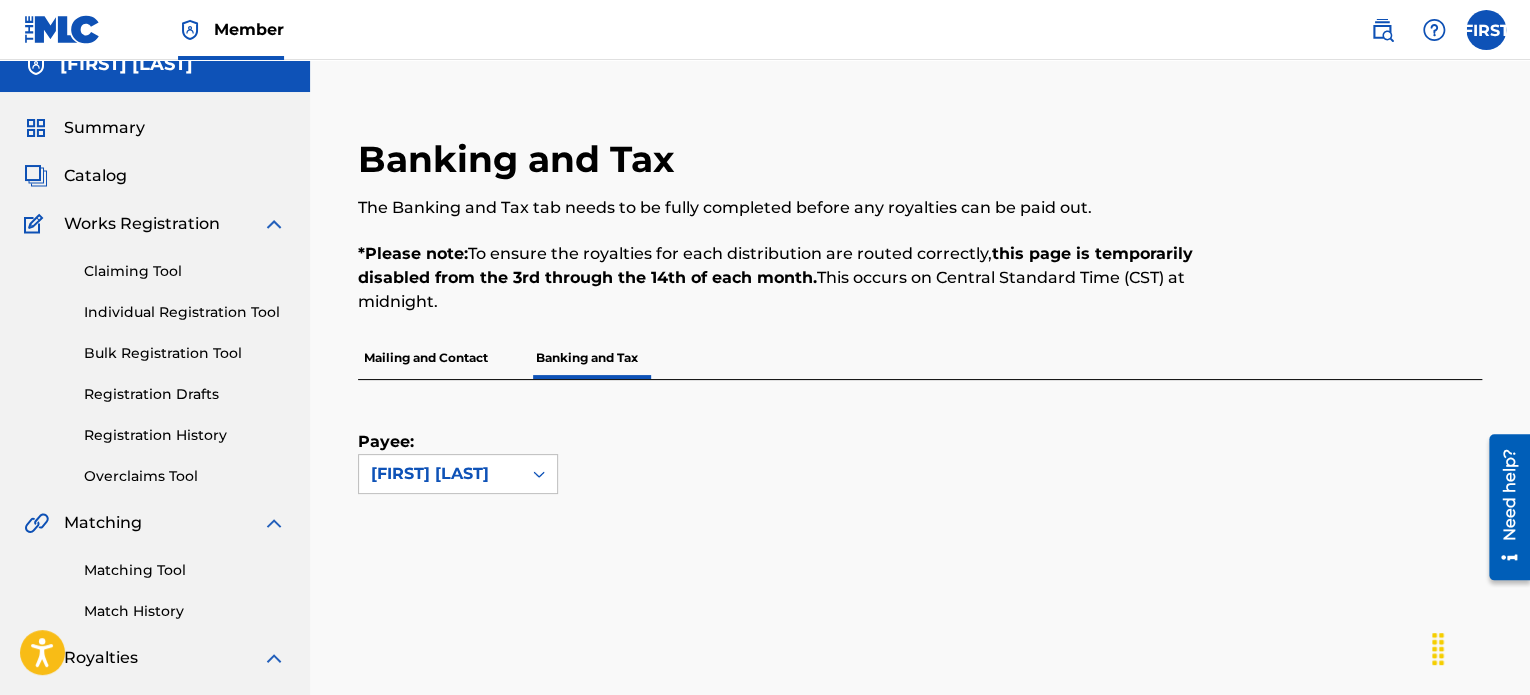 scroll, scrollTop: 0, scrollLeft: 0, axis: both 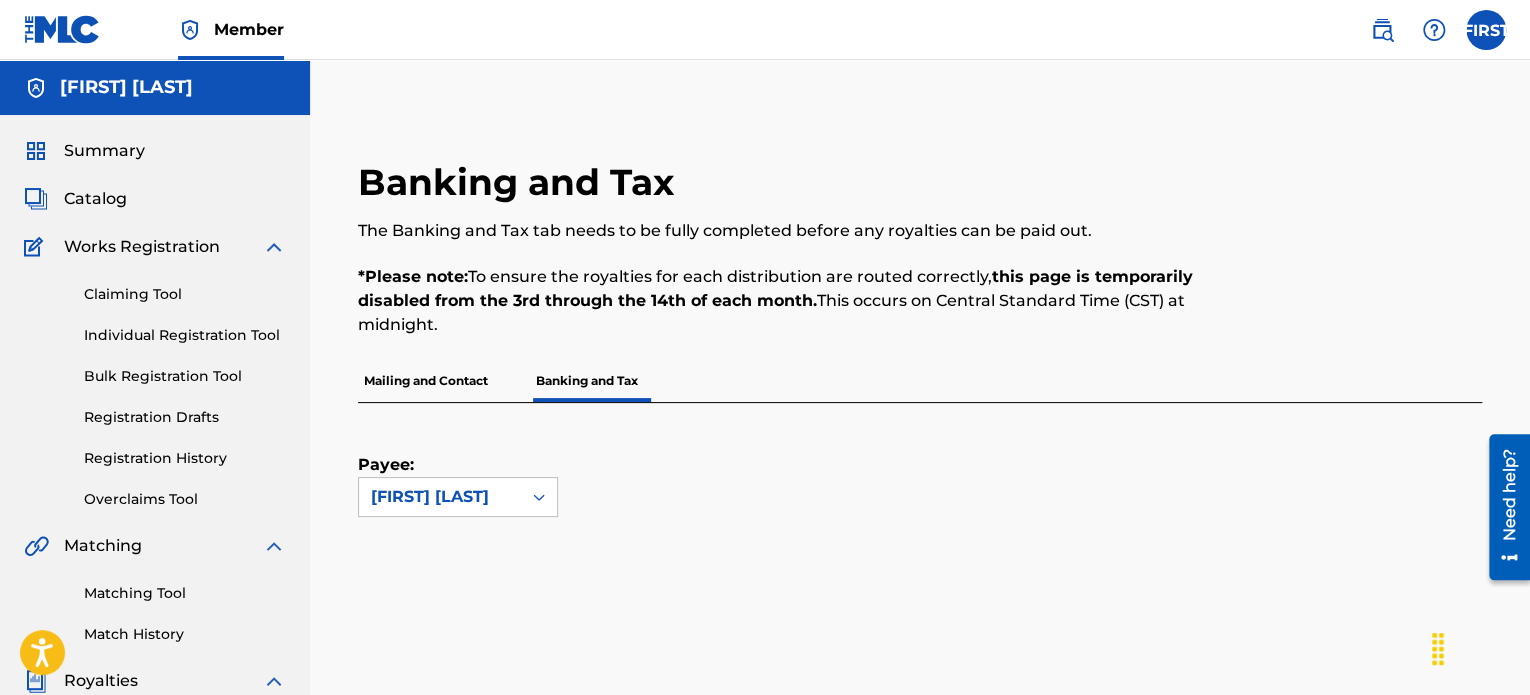 click on "Works Registration" at bounding box center [142, 247] 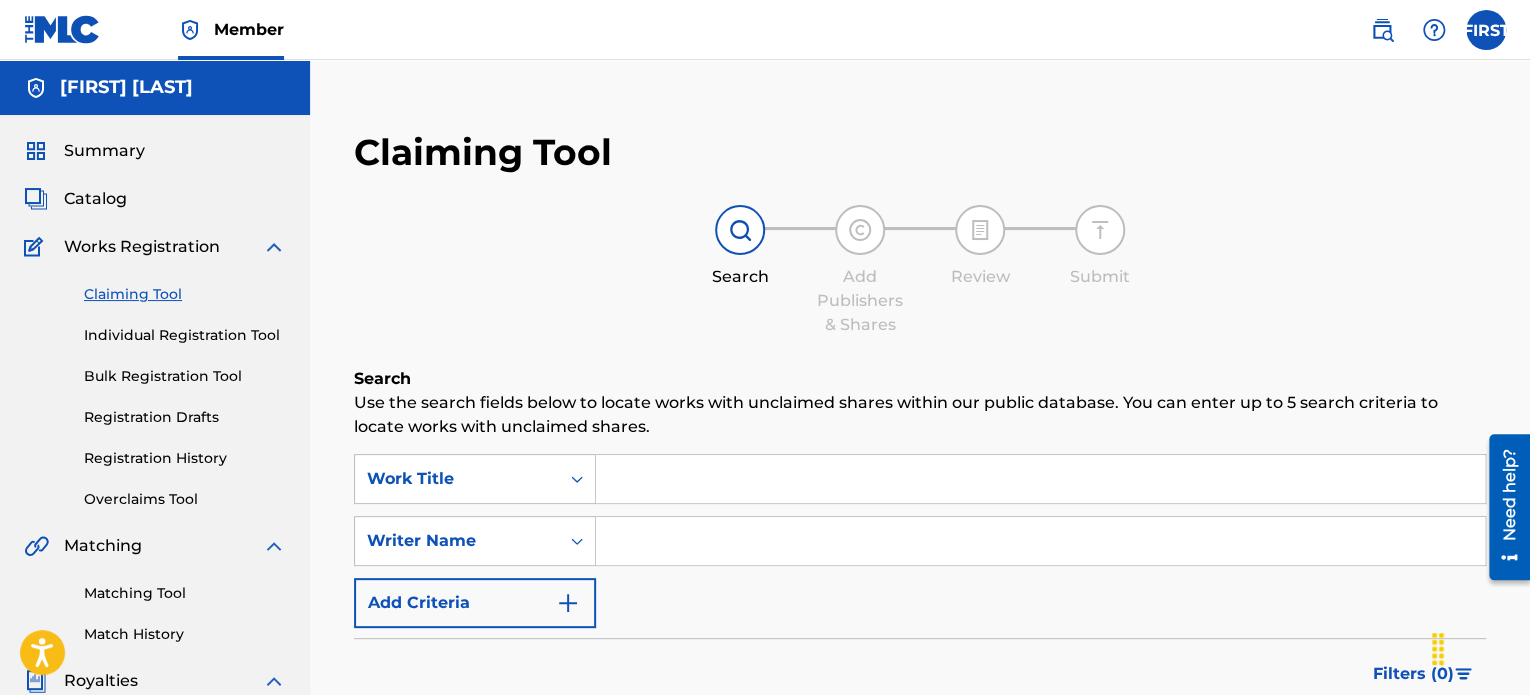 click on "Catalog" at bounding box center (95, 199) 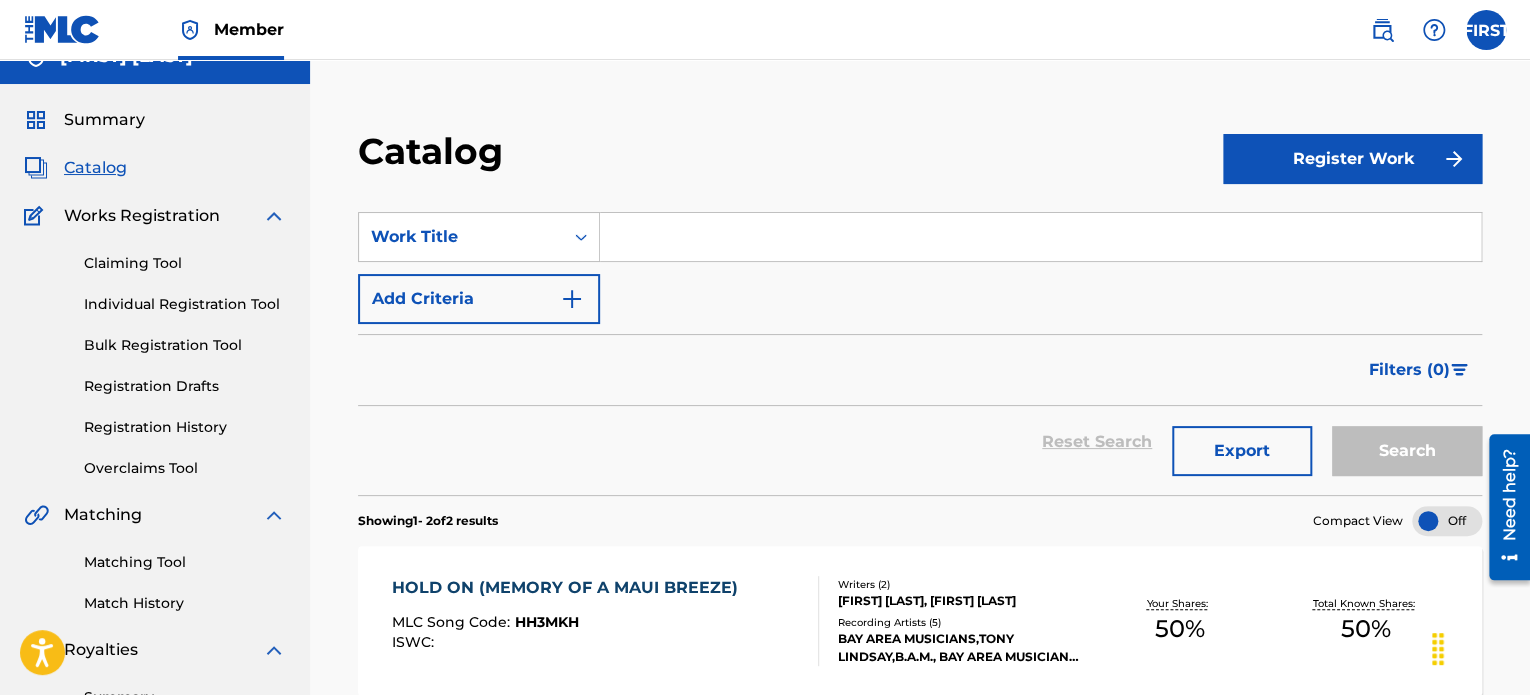 scroll, scrollTop: 0, scrollLeft: 0, axis: both 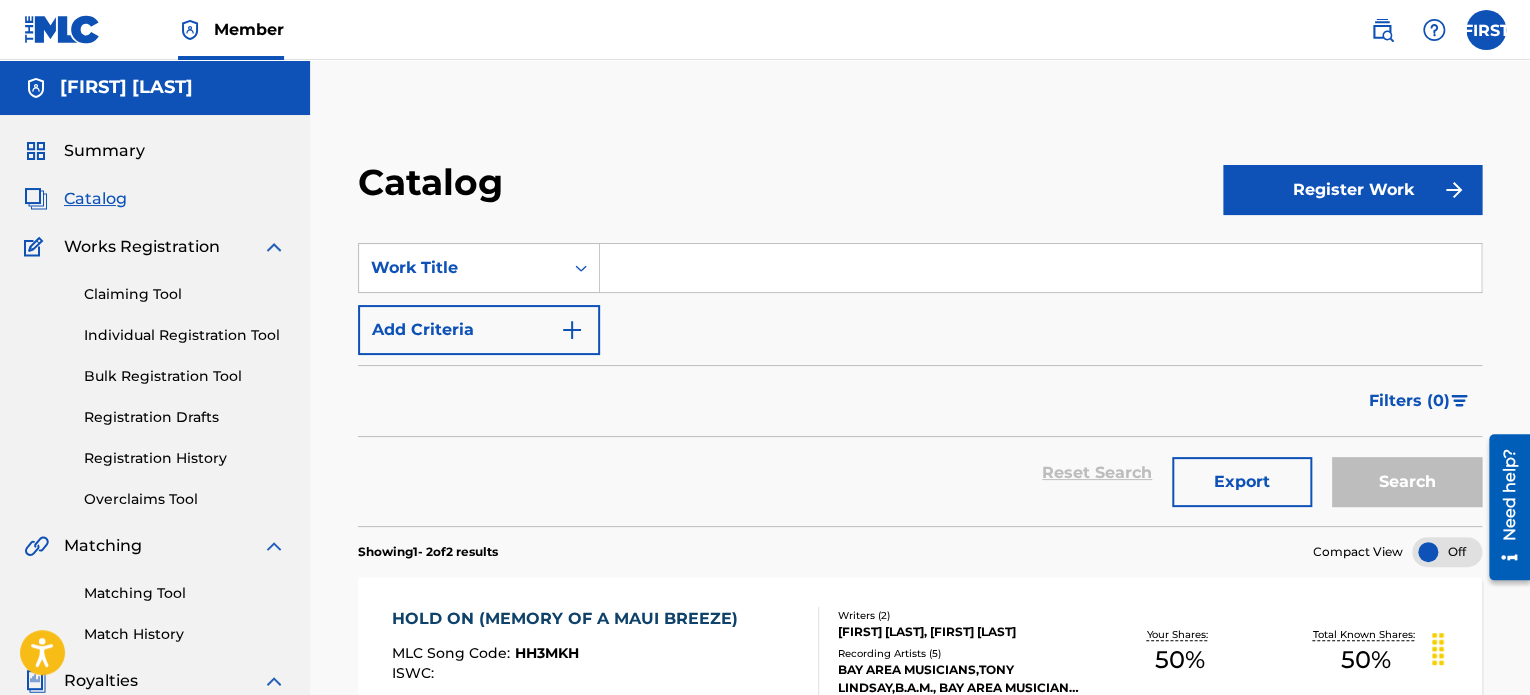 click at bounding box center [1486, 30] 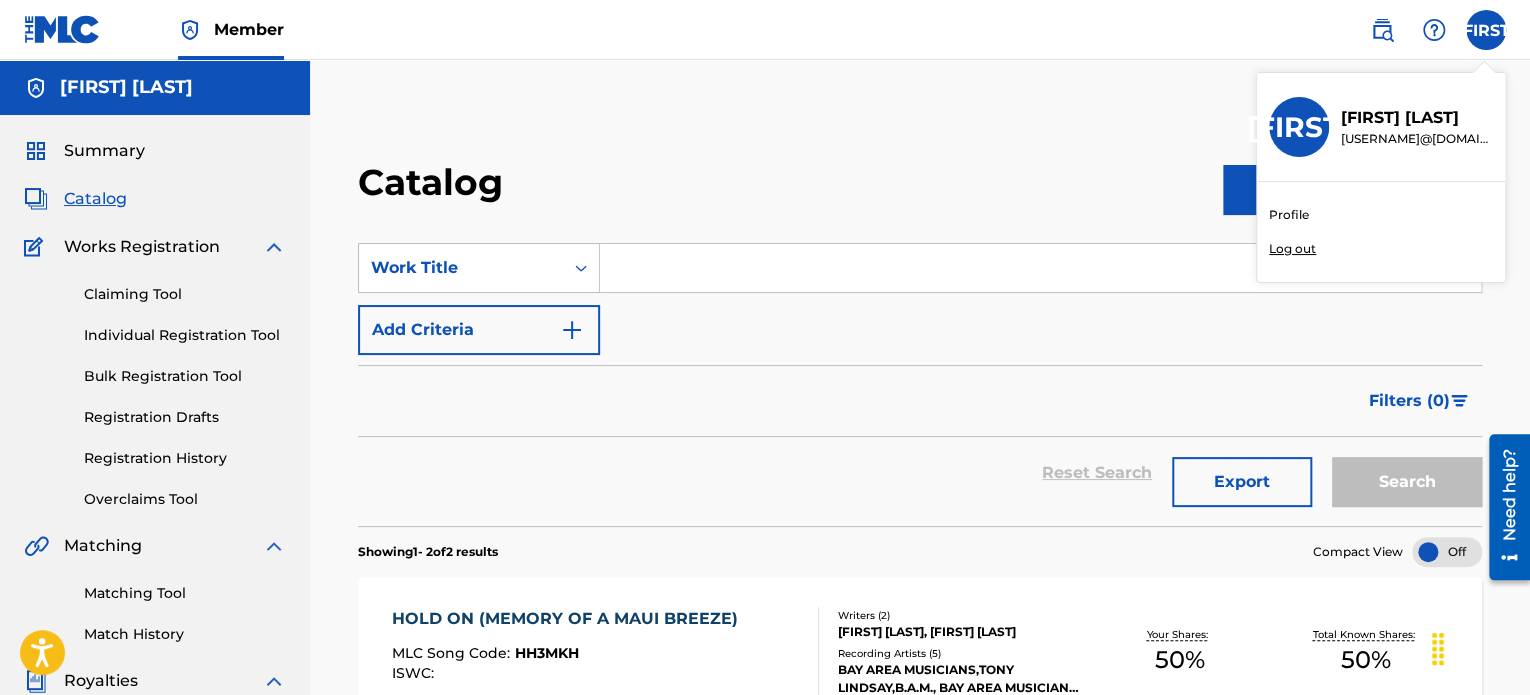 click on "Log out" at bounding box center [1292, 249] 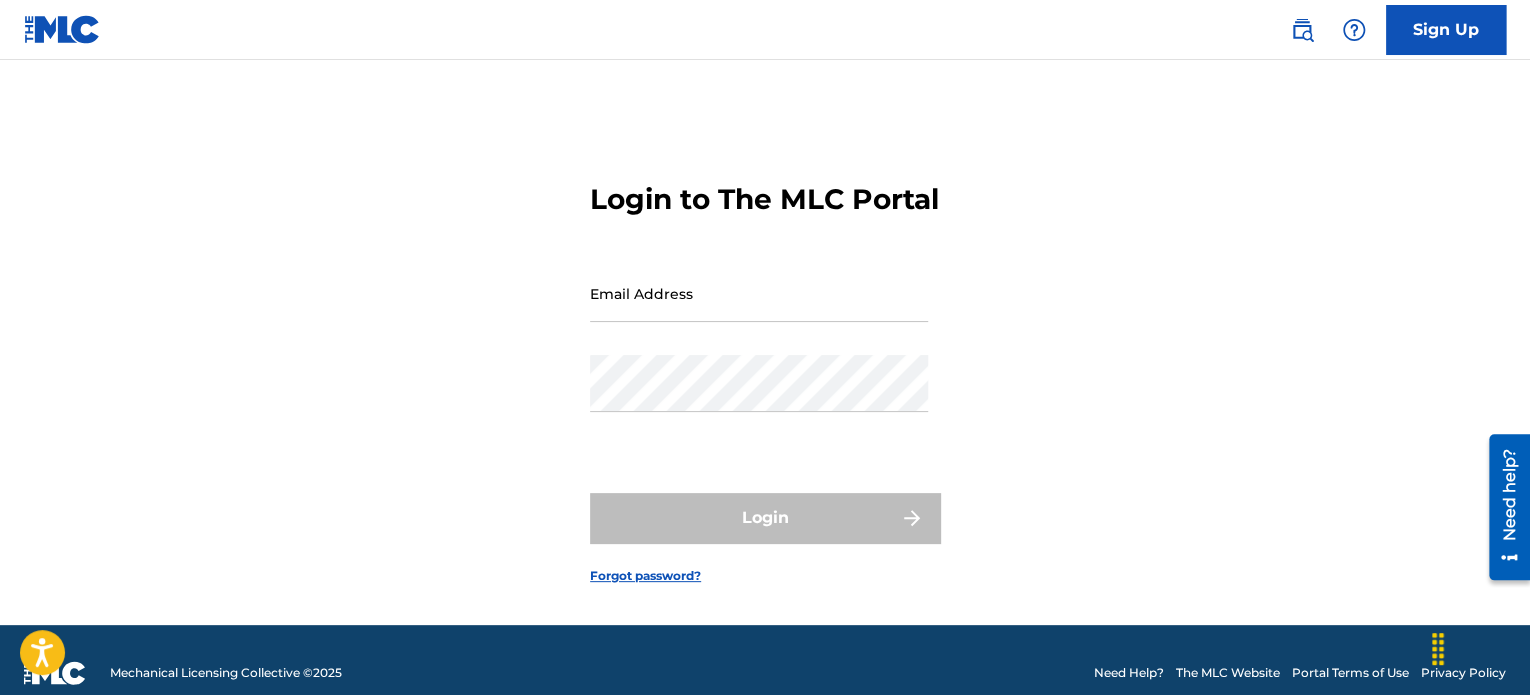 click on "Email Address" at bounding box center (759, 310) 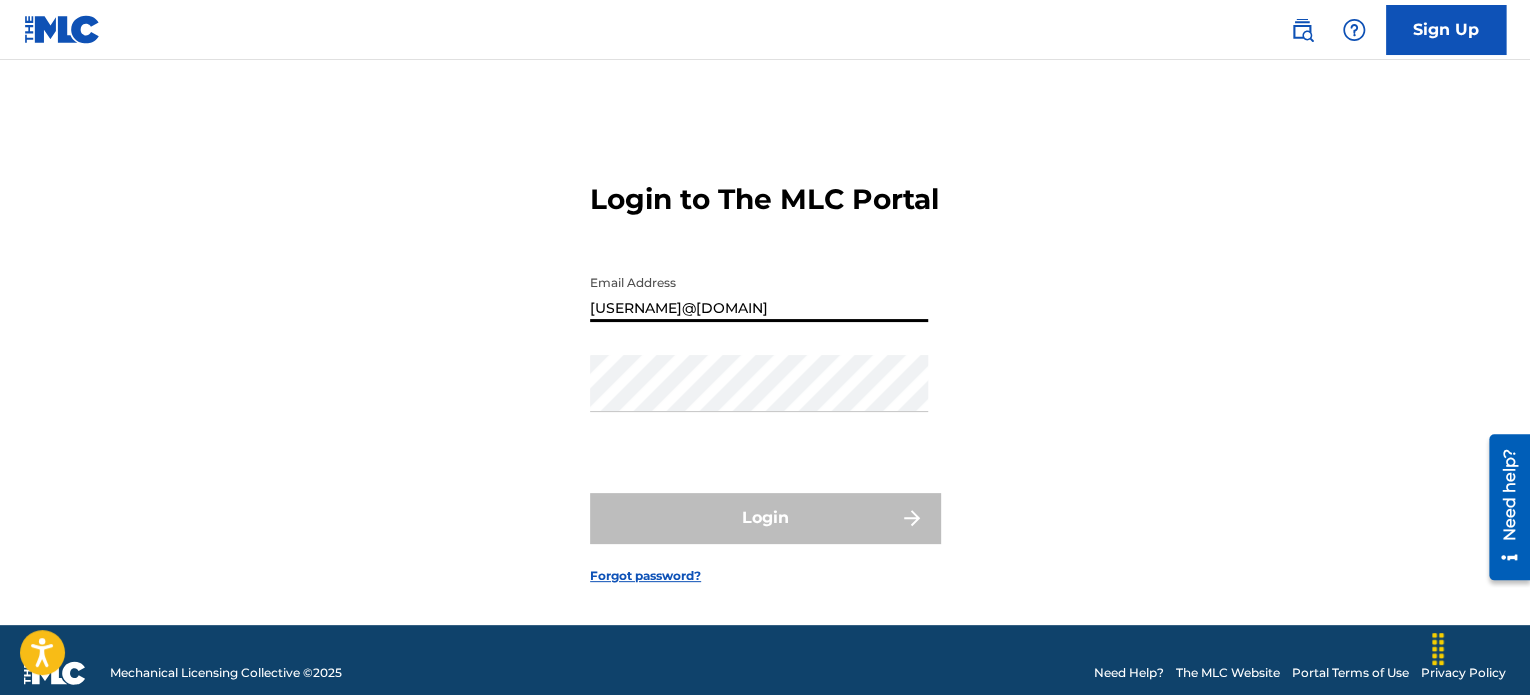 type on "[EMAIL]" 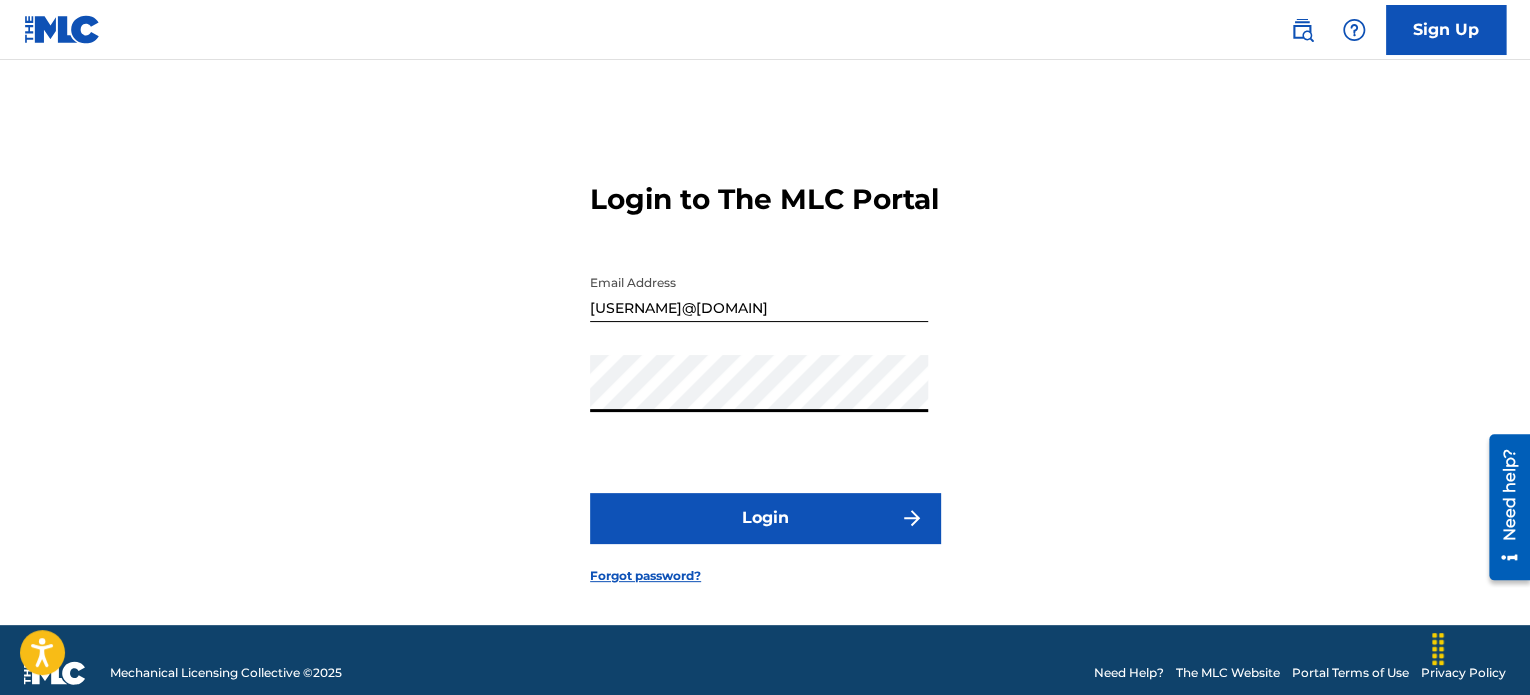 click on "Login" at bounding box center (765, 518) 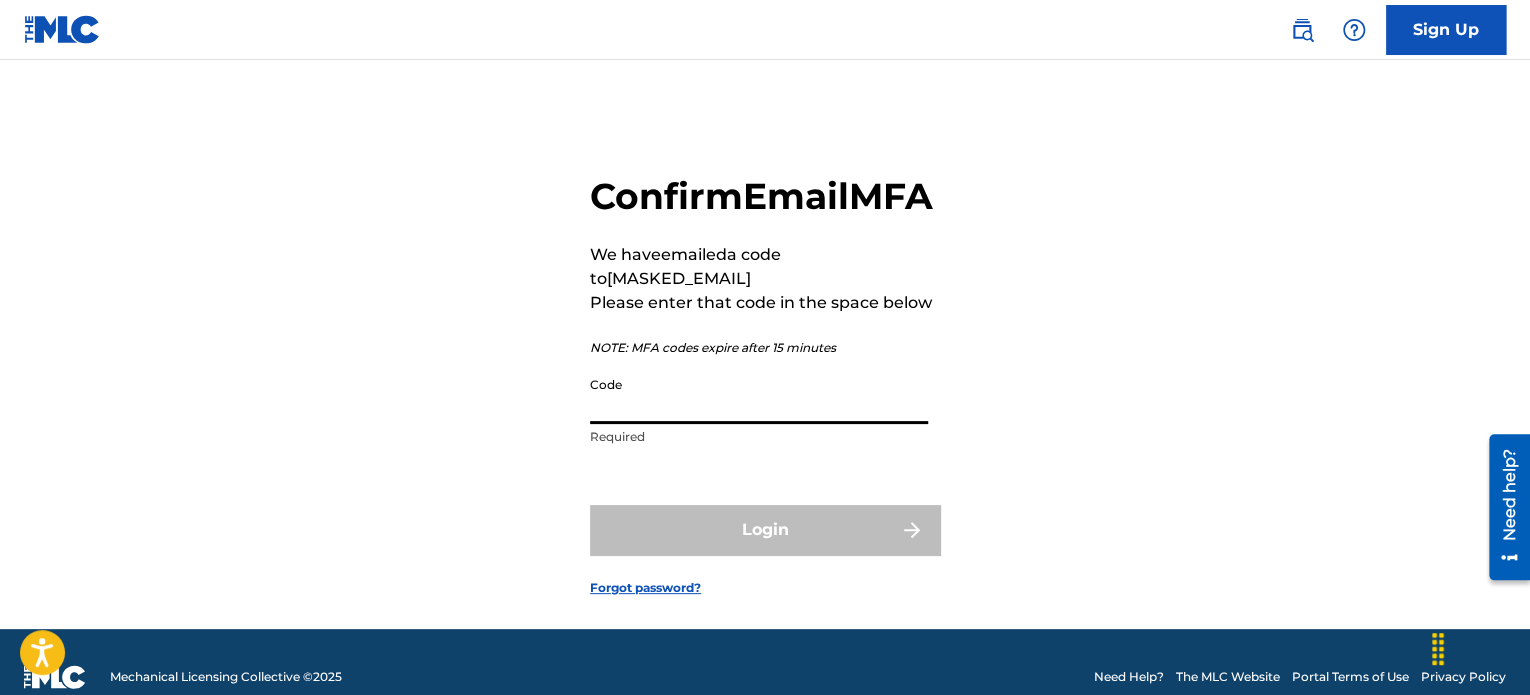 click on "Code" at bounding box center (759, 395) 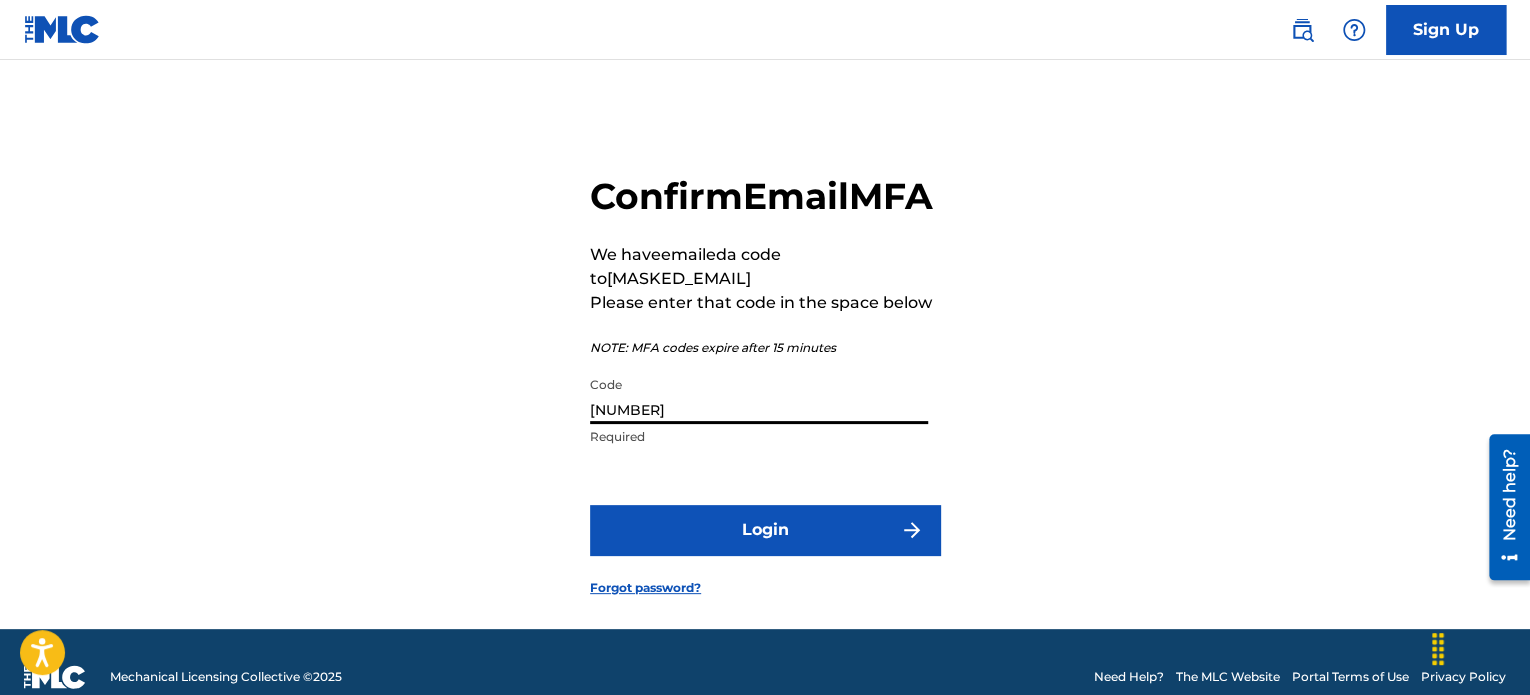 type on "312623" 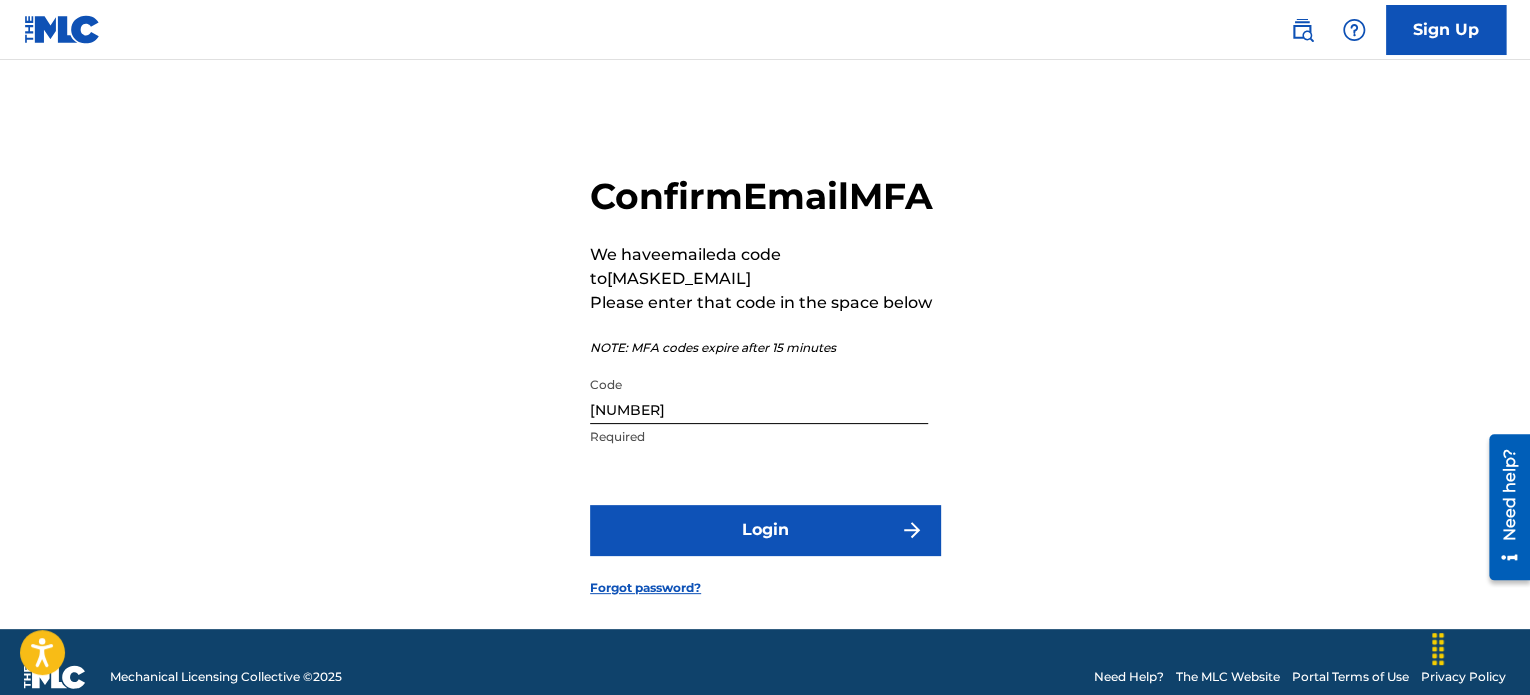 click on "Login" at bounding box center (765, 530) 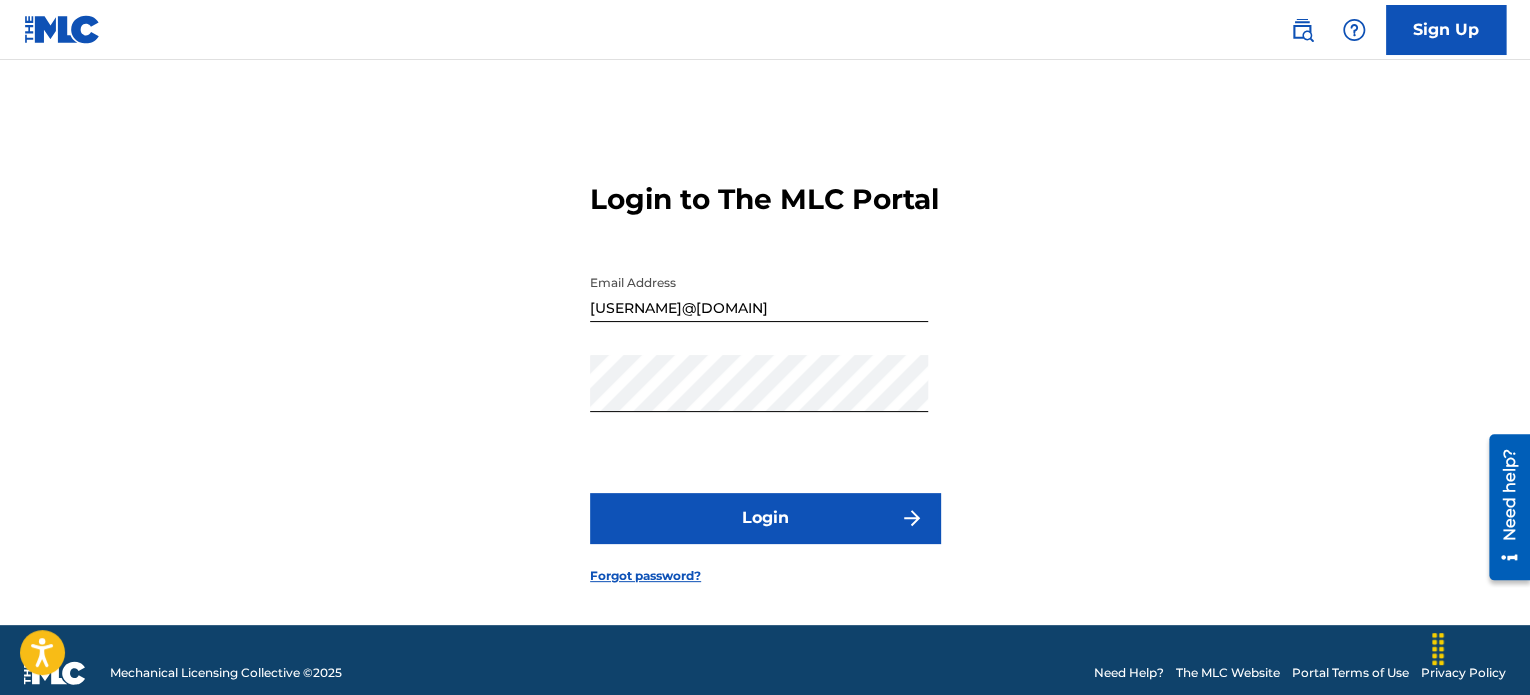 click on "Login" at bounding box center [765, 518] 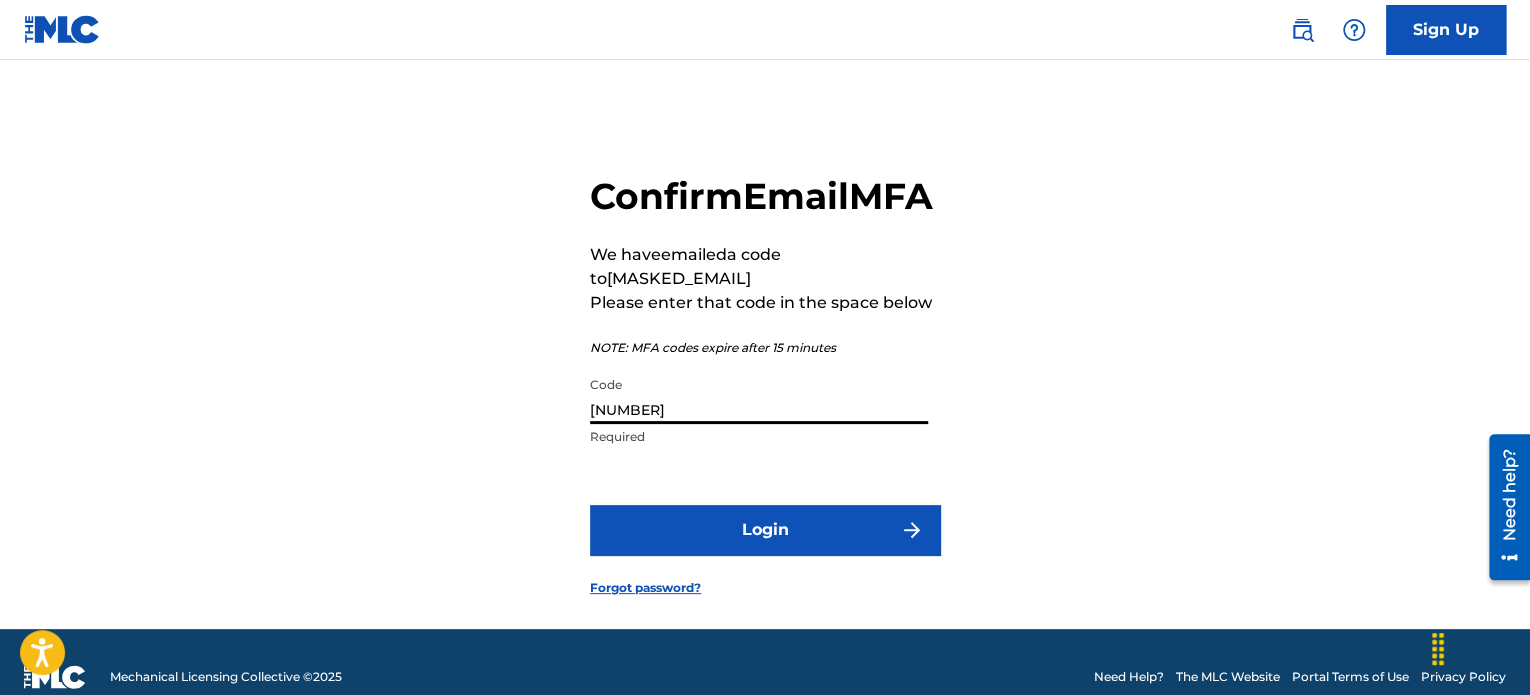 drag, startPoint x: 643, startPoint y: 452, endPoint x: 570, endPoint y: 439, distance: 74.1485 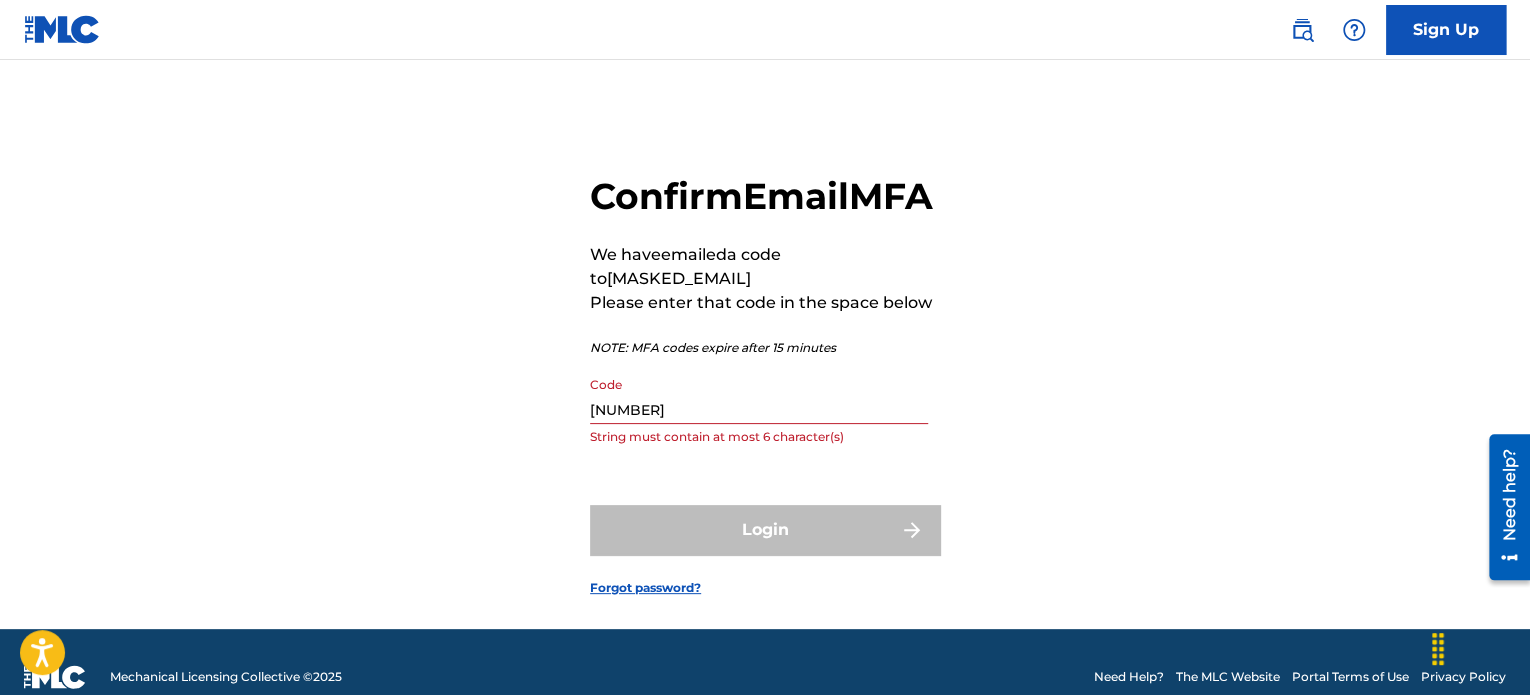 click on "Login" at bounding box center (765, 530) 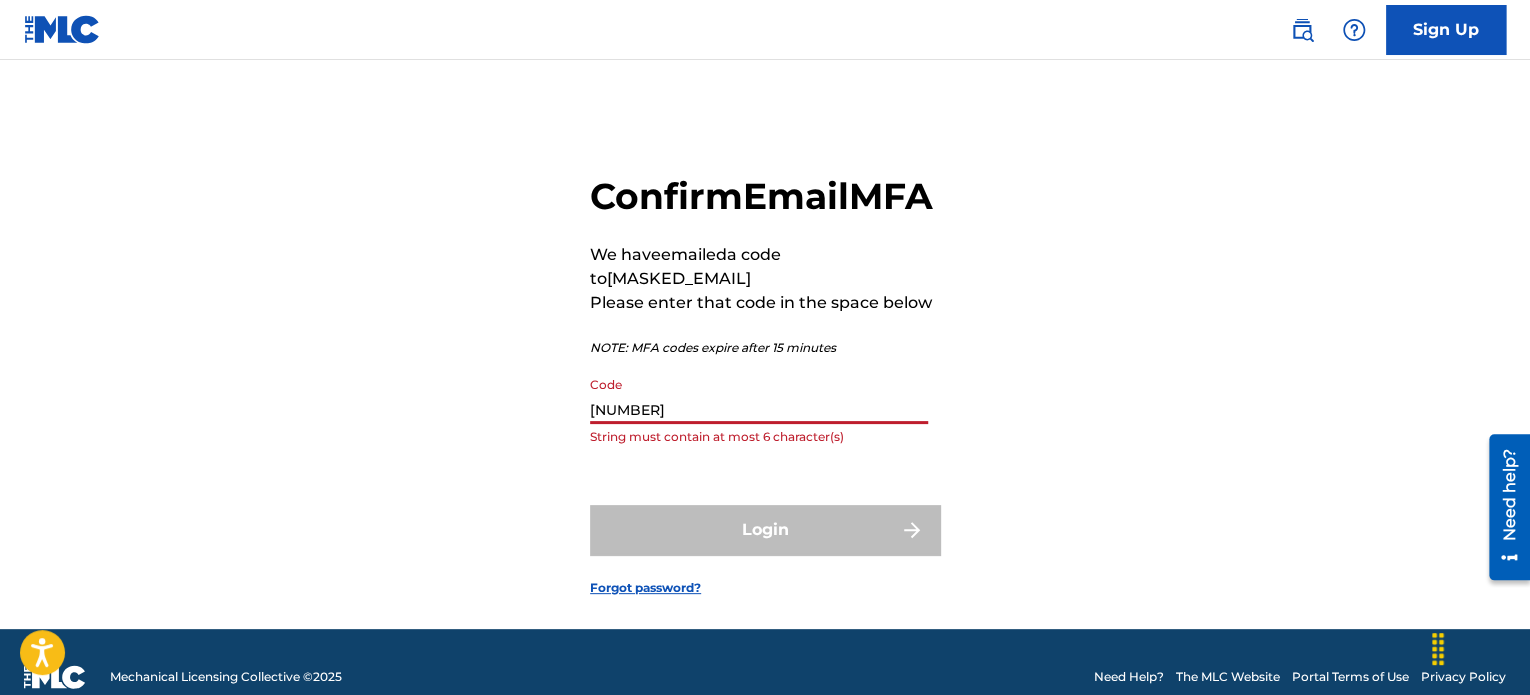 drag, startPoint x: 664, startPoint y: 459, endPoint x: 560, endPoint y: 440, distance: 105.72133 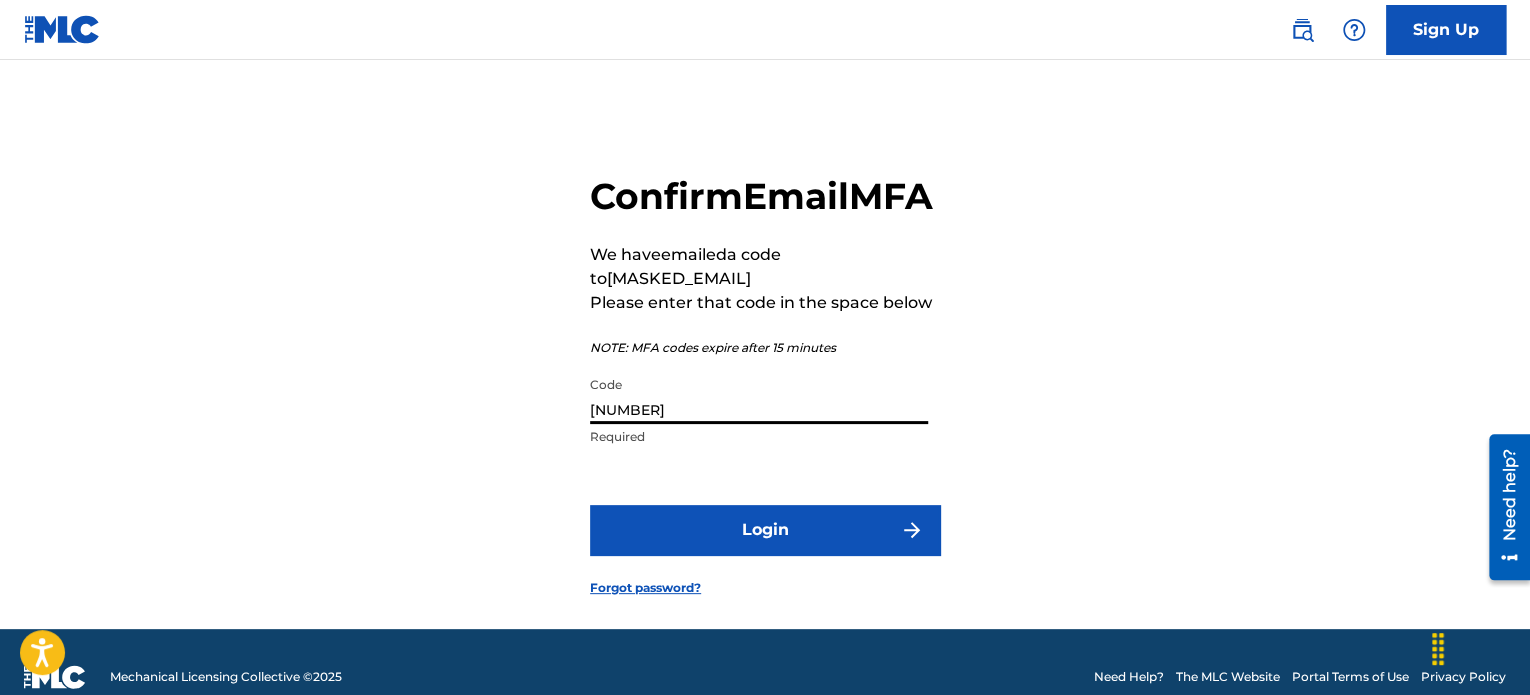 type on "459185" 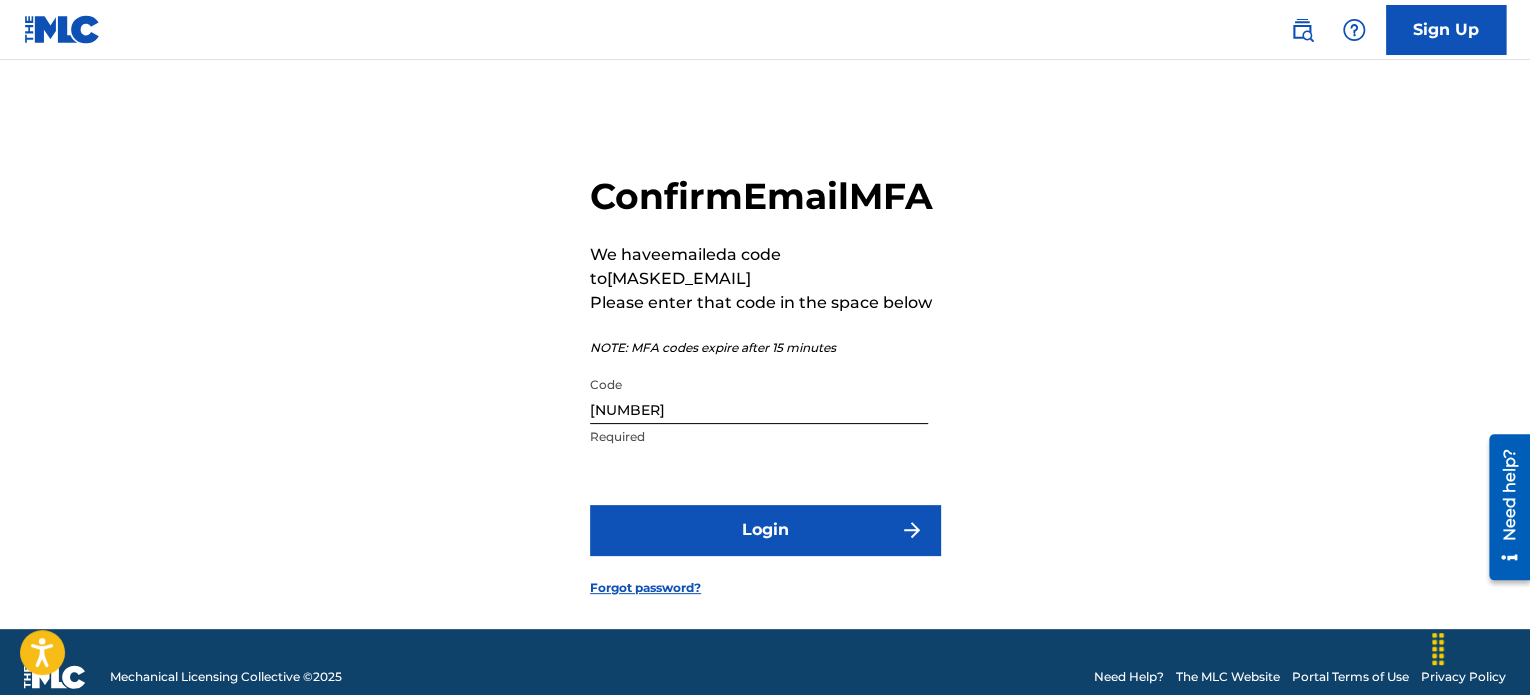 click on "Login" at bounding box center [765, 530] 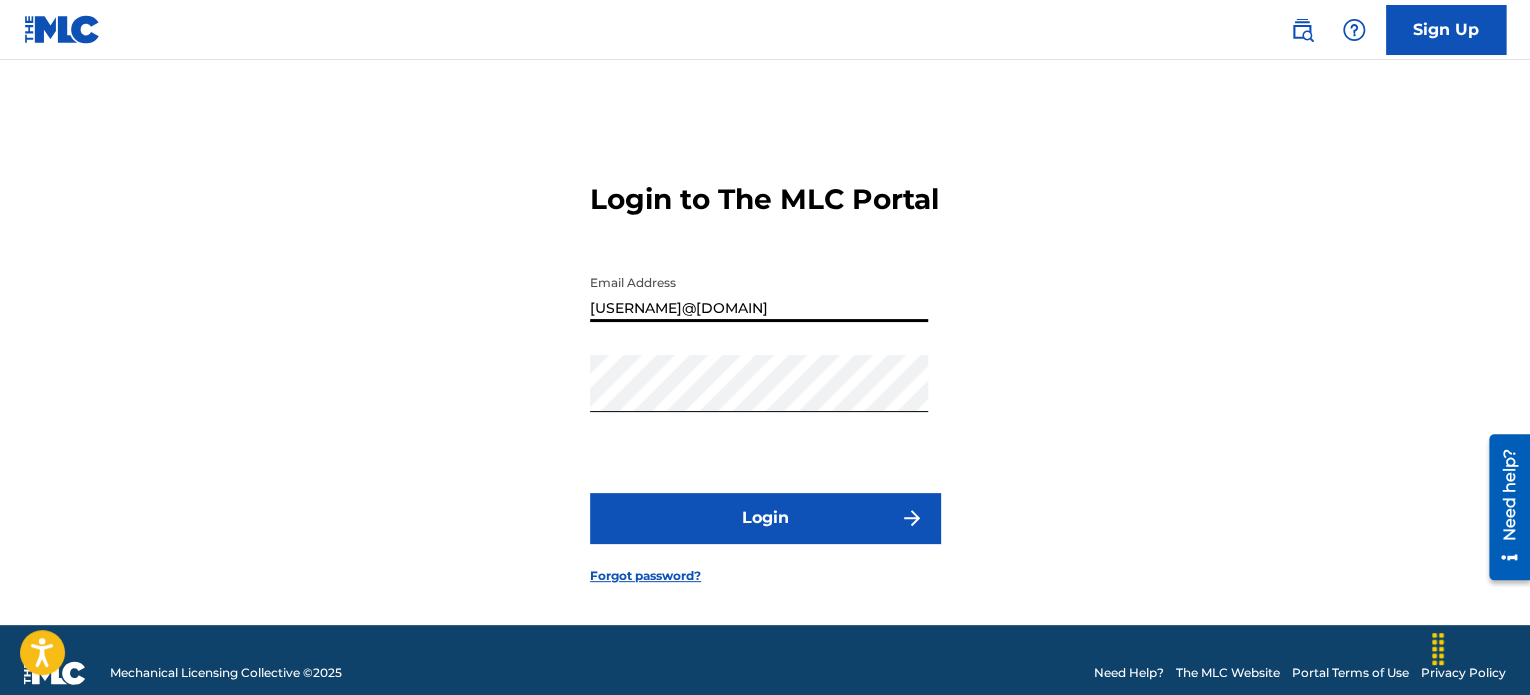 drag, startPoint x: 802, startPoint y: 330, endPoint x: 561, endPoint y: 334, distance: 241.03319 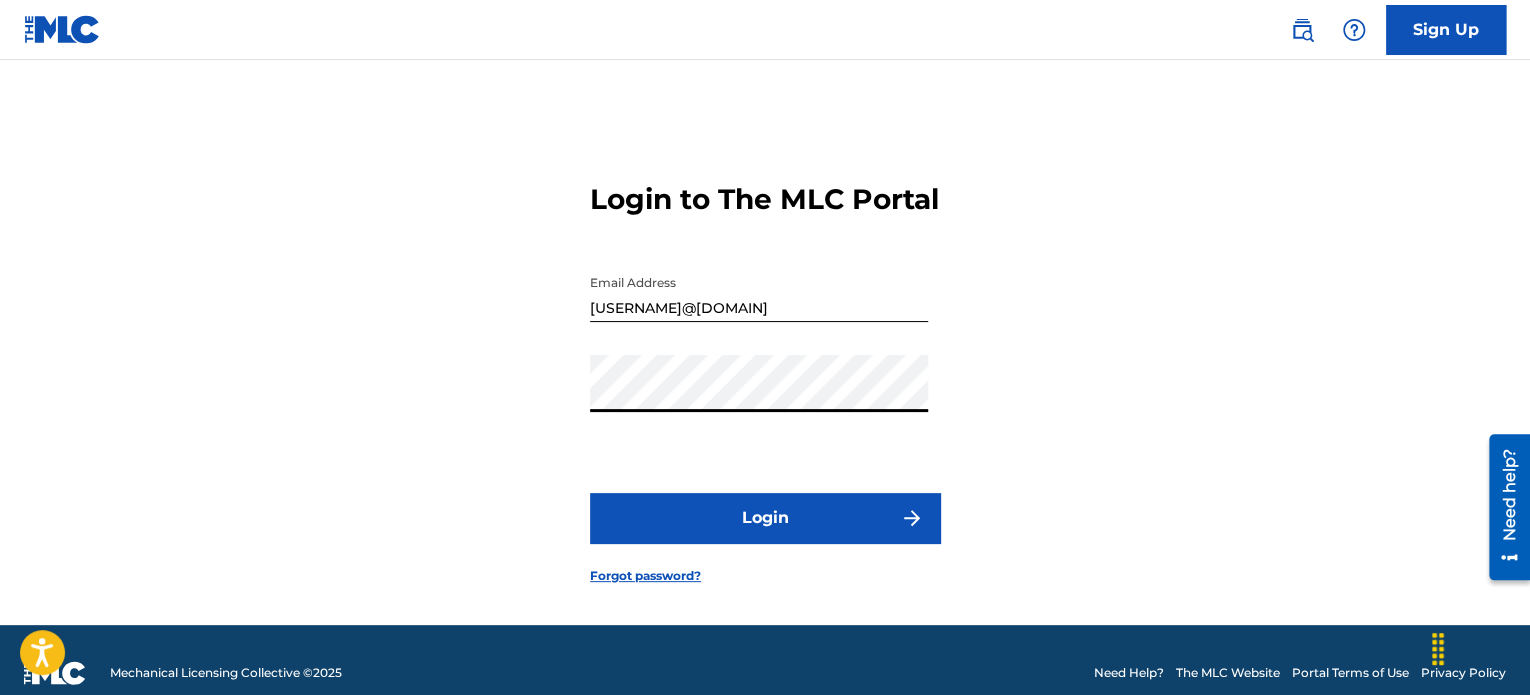 click on "Login to The MLC Portal Email Address edgar@bayareamusicians.com Password Login Forgot password?" at bounding box center (765, 367) 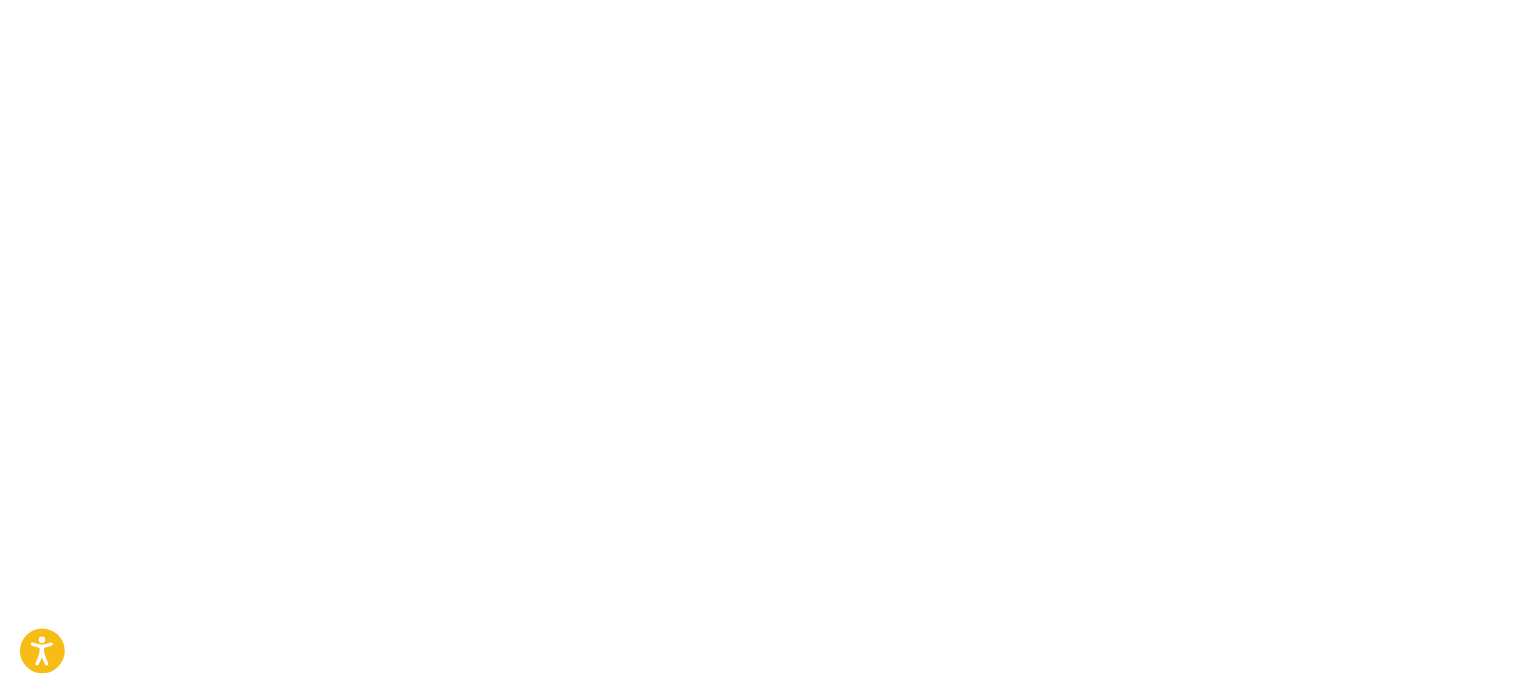 scroll, scrollTop: 0, scrollLeft: 0, axis: both 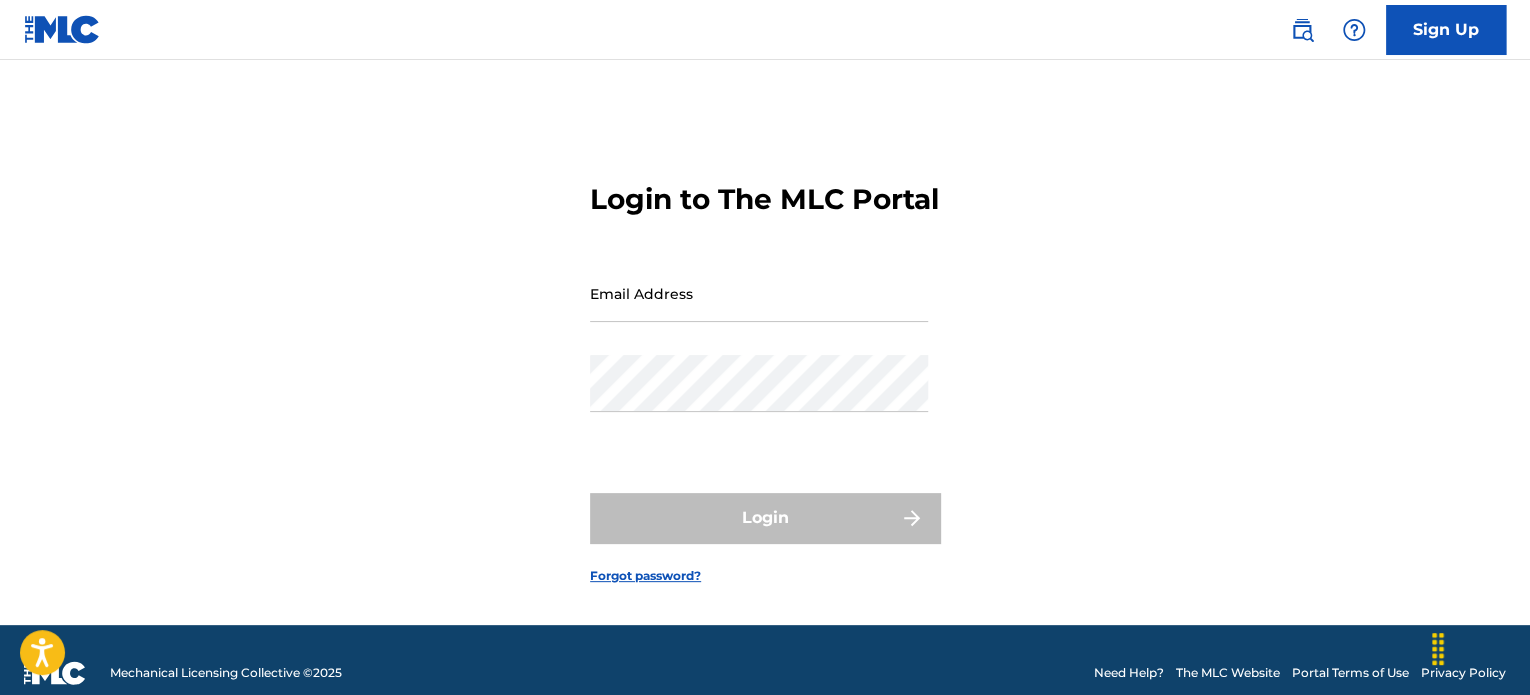 click on "Email Address" at bounding box center (759, 293) 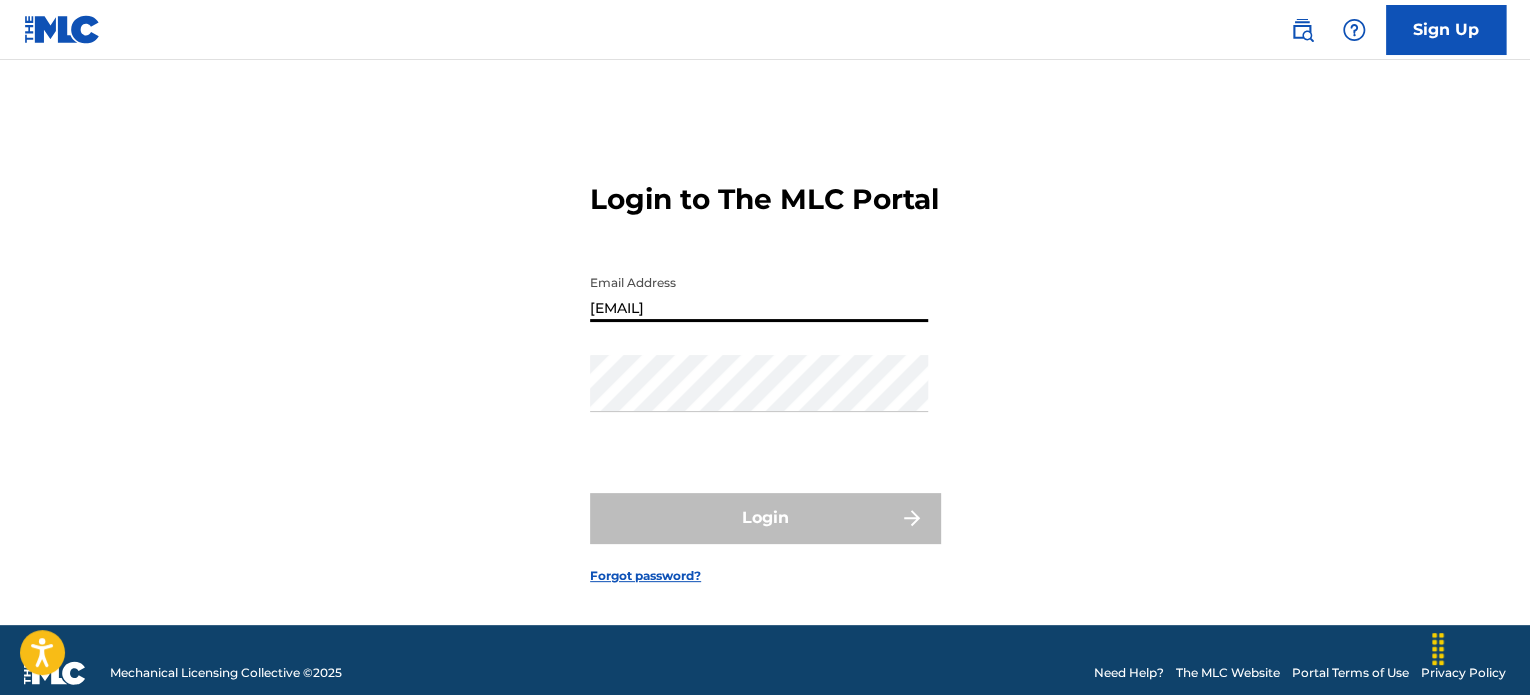 type on "[EMAIL]" 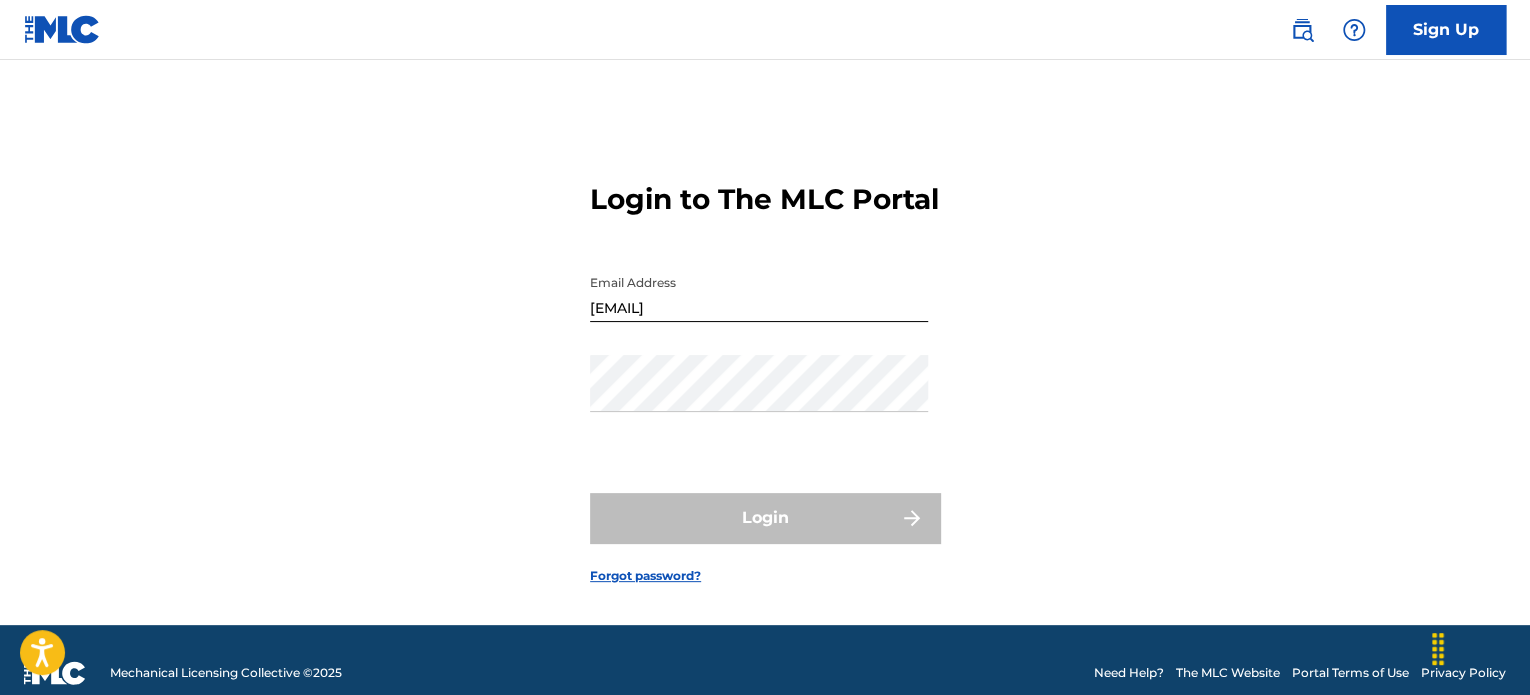 click on "Forgot password?" at bounding box center (645, 576) 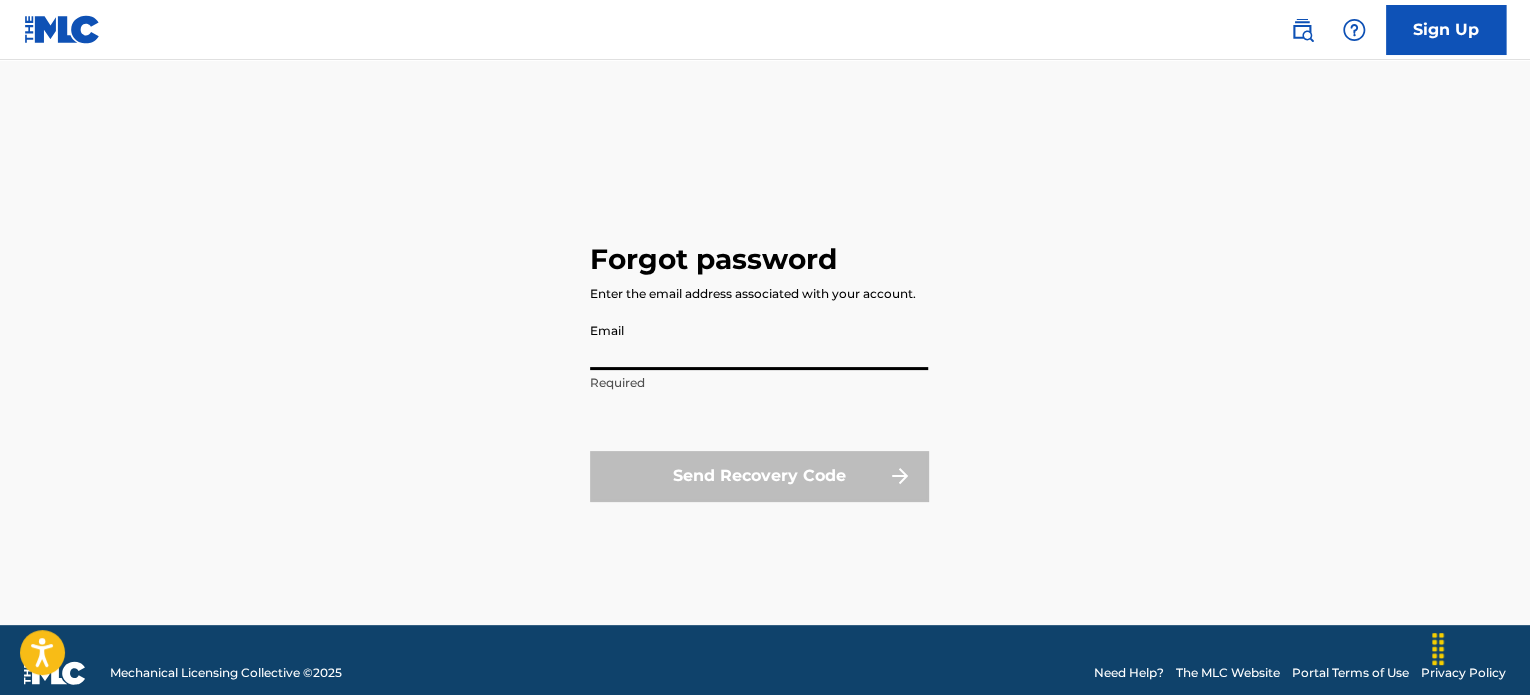 click on "Email" at bounding box center [759, 341] 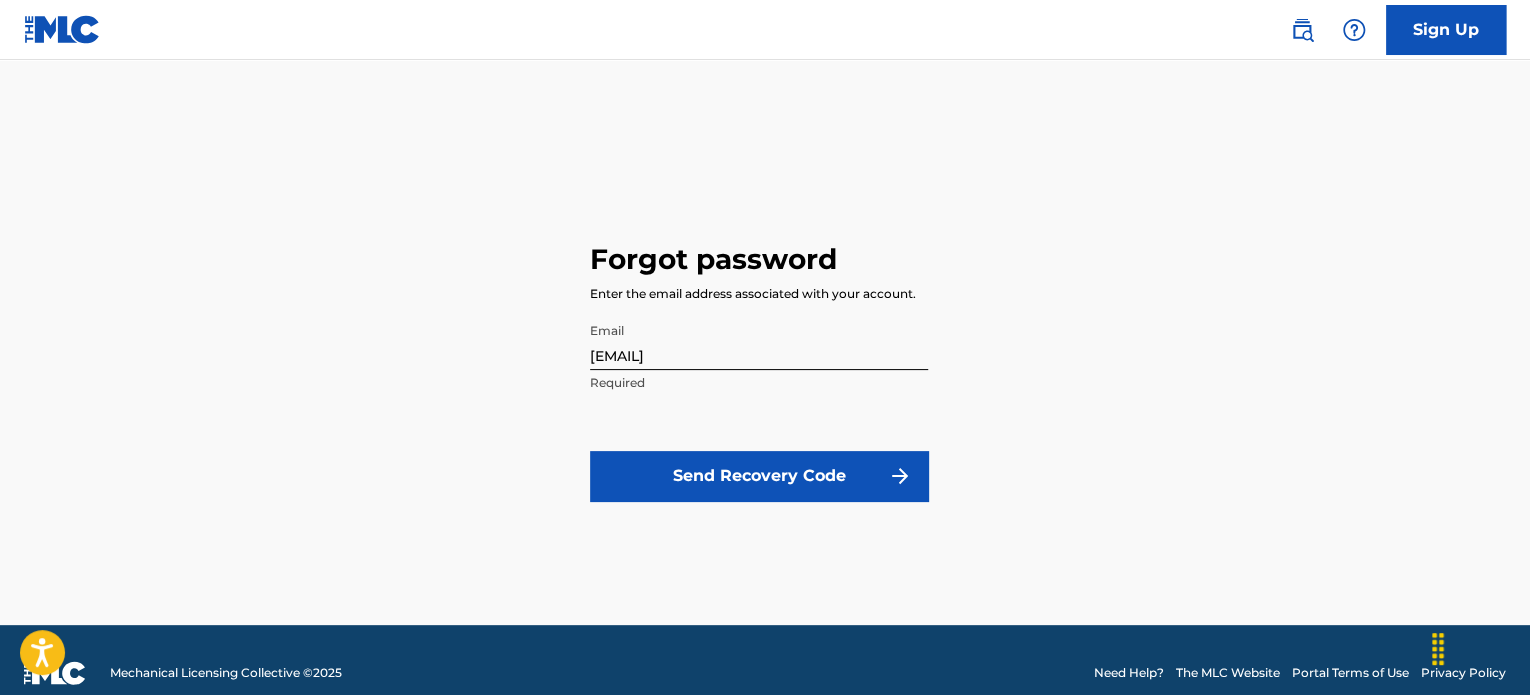 click on "Send Recovery Code" at bounding box center (759, 476) 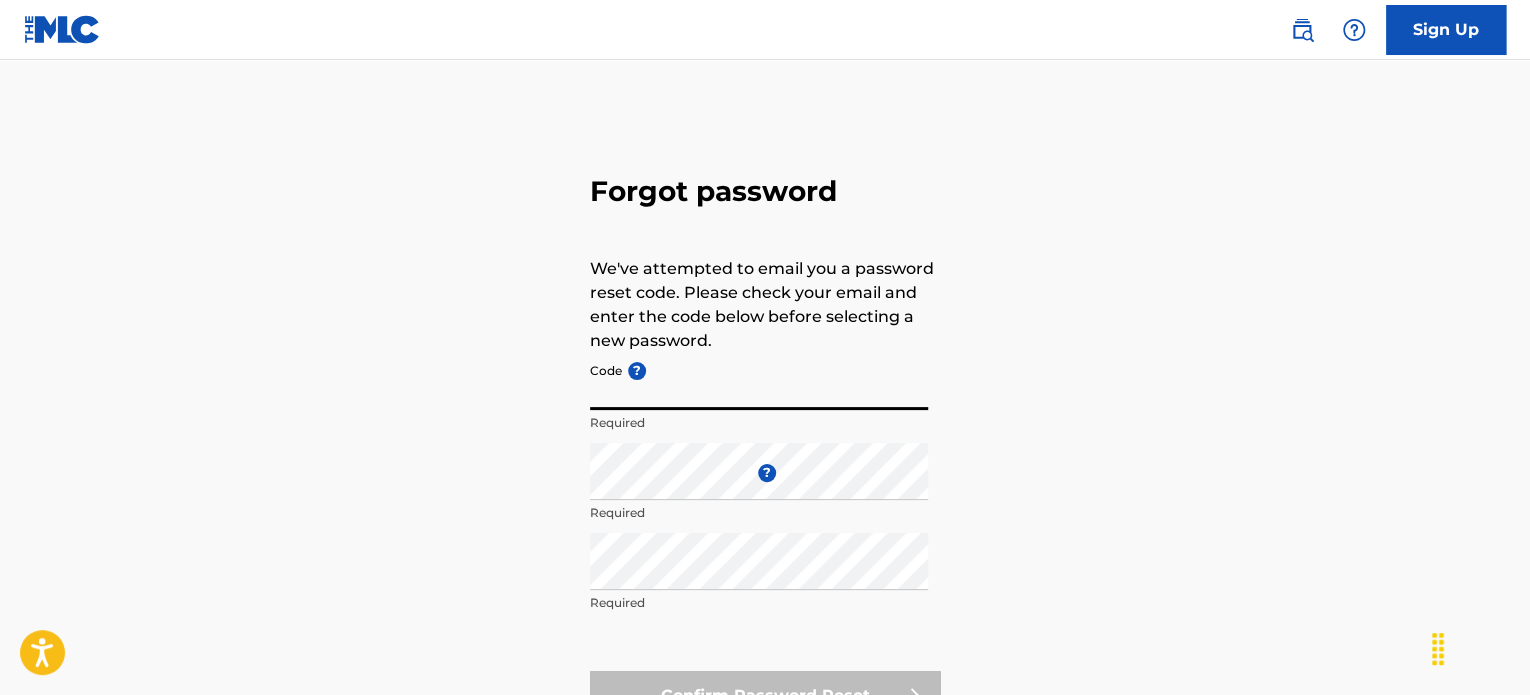 click on "Code ?" at bounding box center (759, 381) 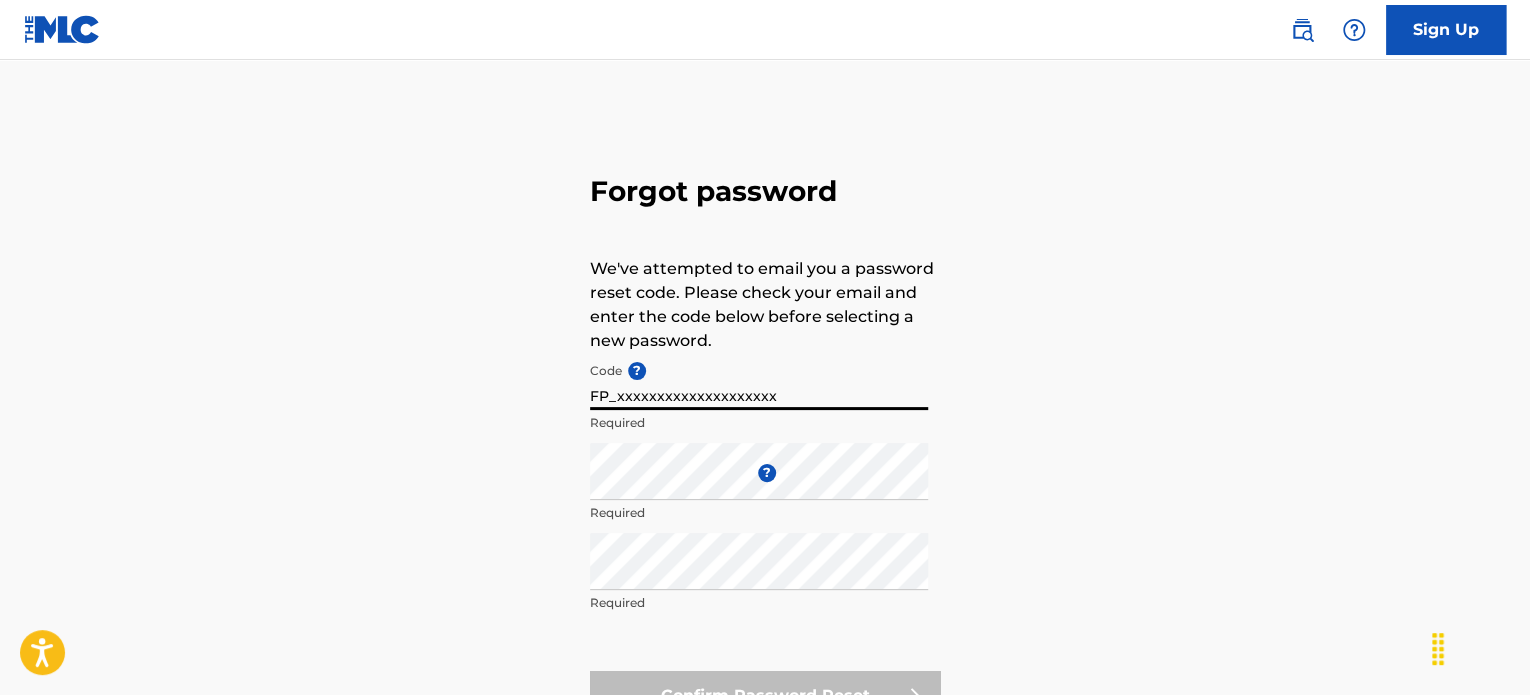 type on "FP_xxxxxxxxxxxxxxxxxxxx" 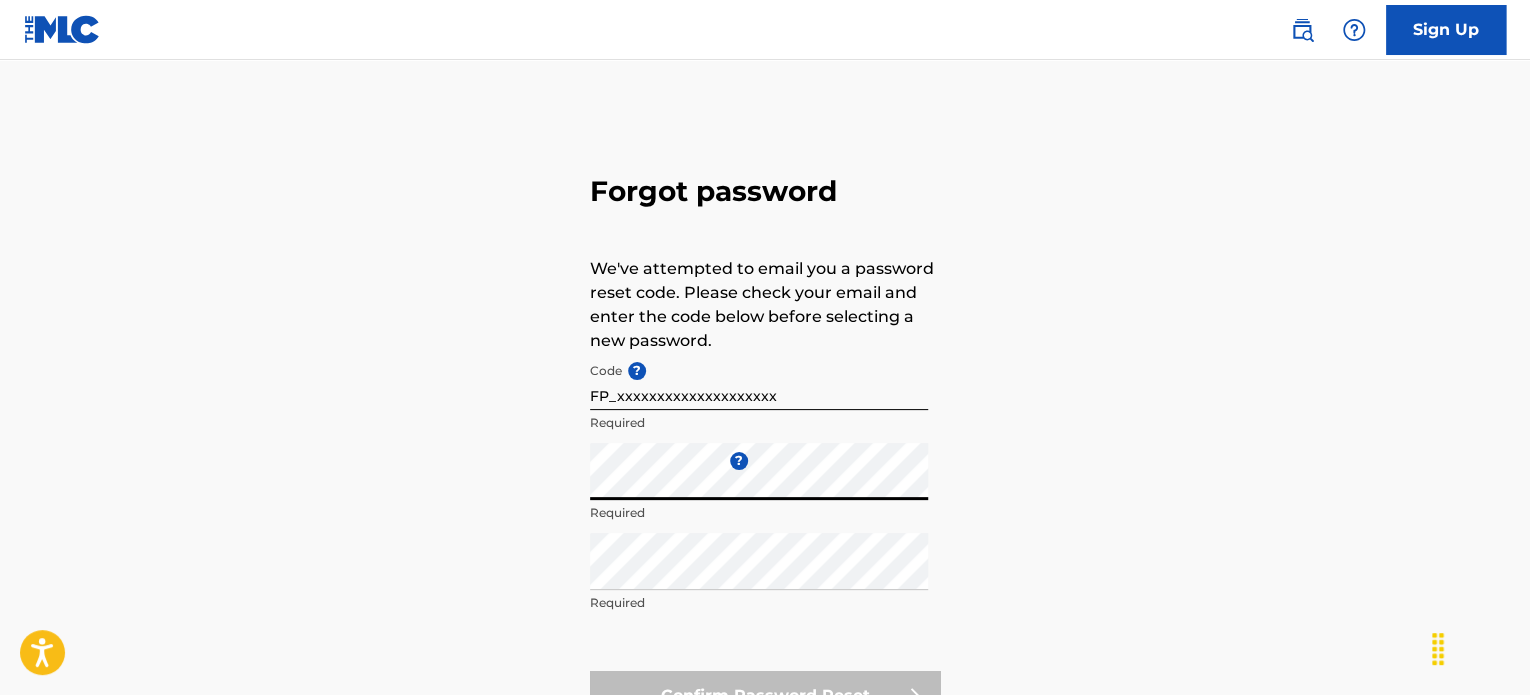 click on "Forgot password We've attempted to email you a password reset code. Please check your email and enter the code below before selecting a new password. Code ? [CODE] Required Enter a new password ? Required Repeat the password Required Confirm Password Reset" at bounding box center [765, 443] 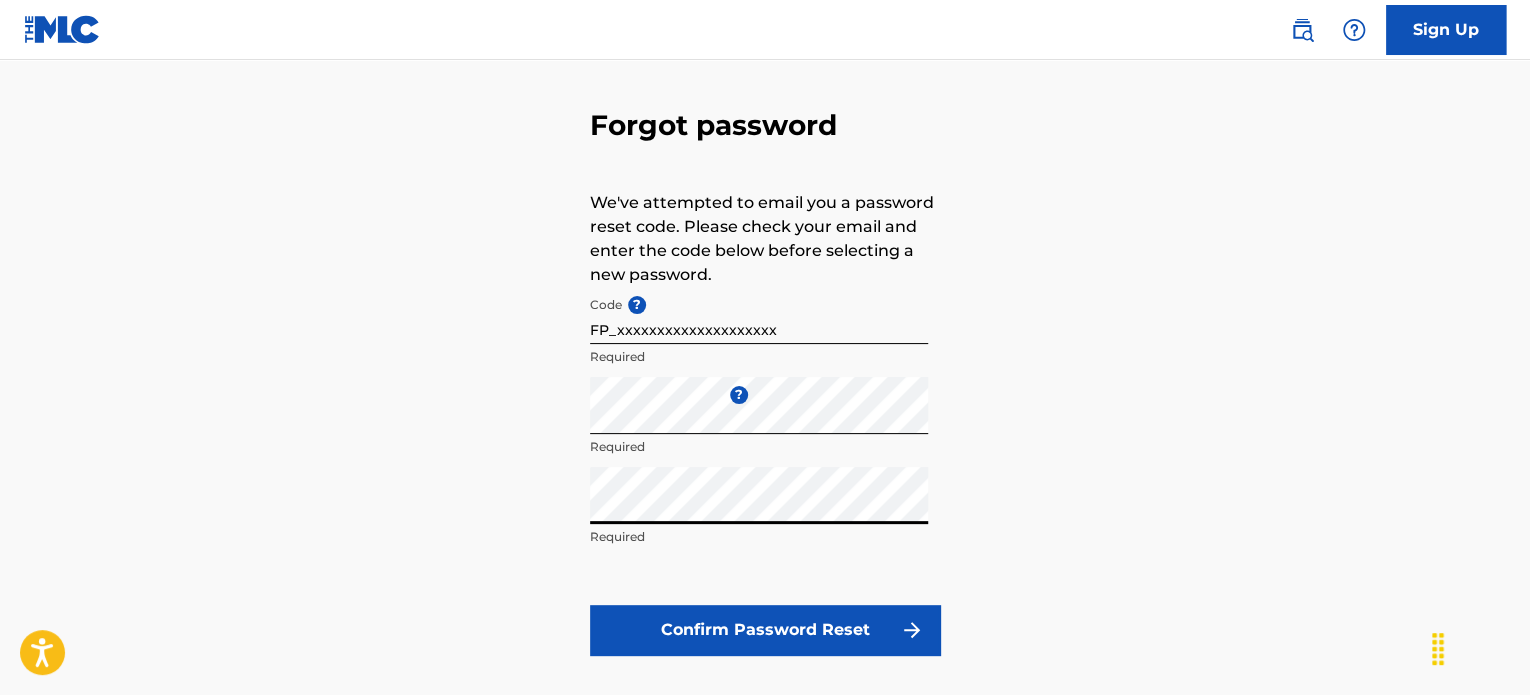 scroll, scrollTop: 100, scrollLeft: 0, axis: vertical 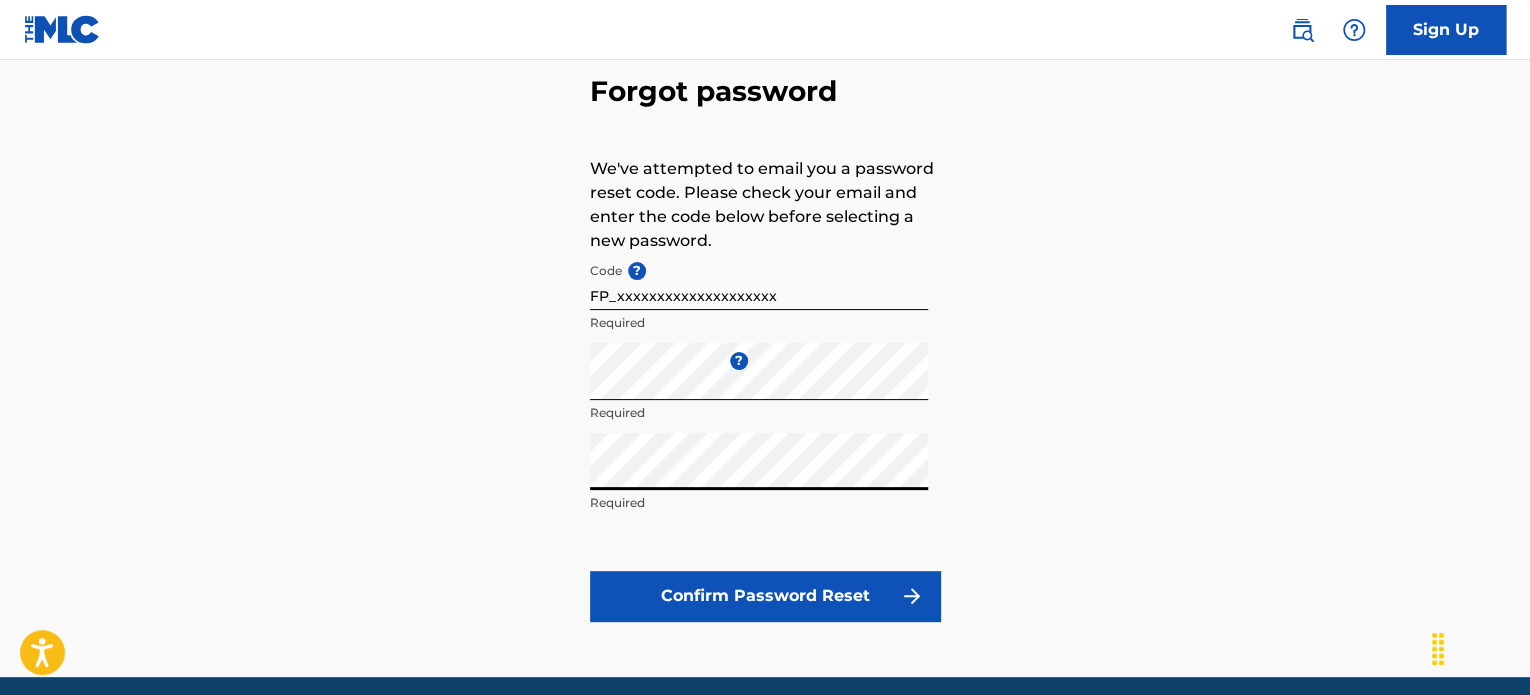click on "Confirm Password Reset" at bounding box center (765, 596) 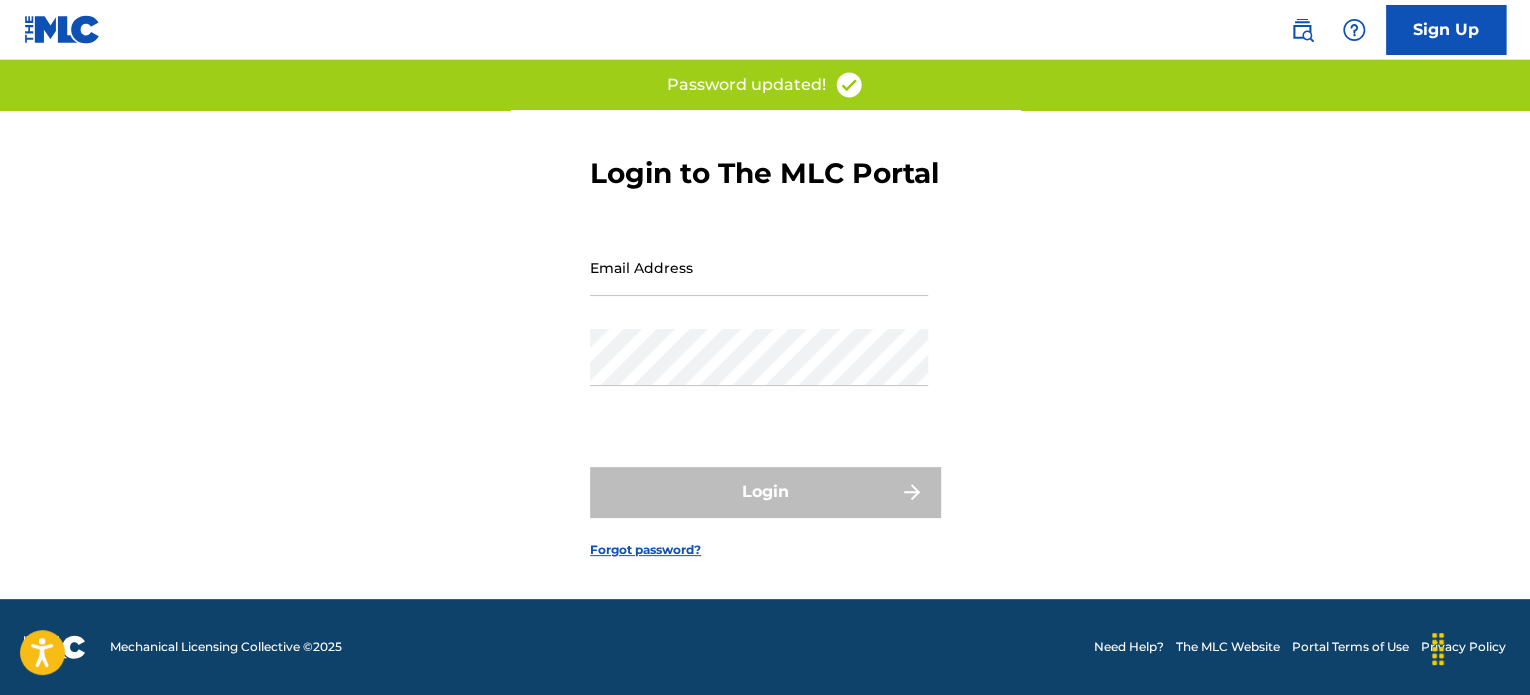 scroll, scrollTop: 0, scrollLeft: 0, axis: both 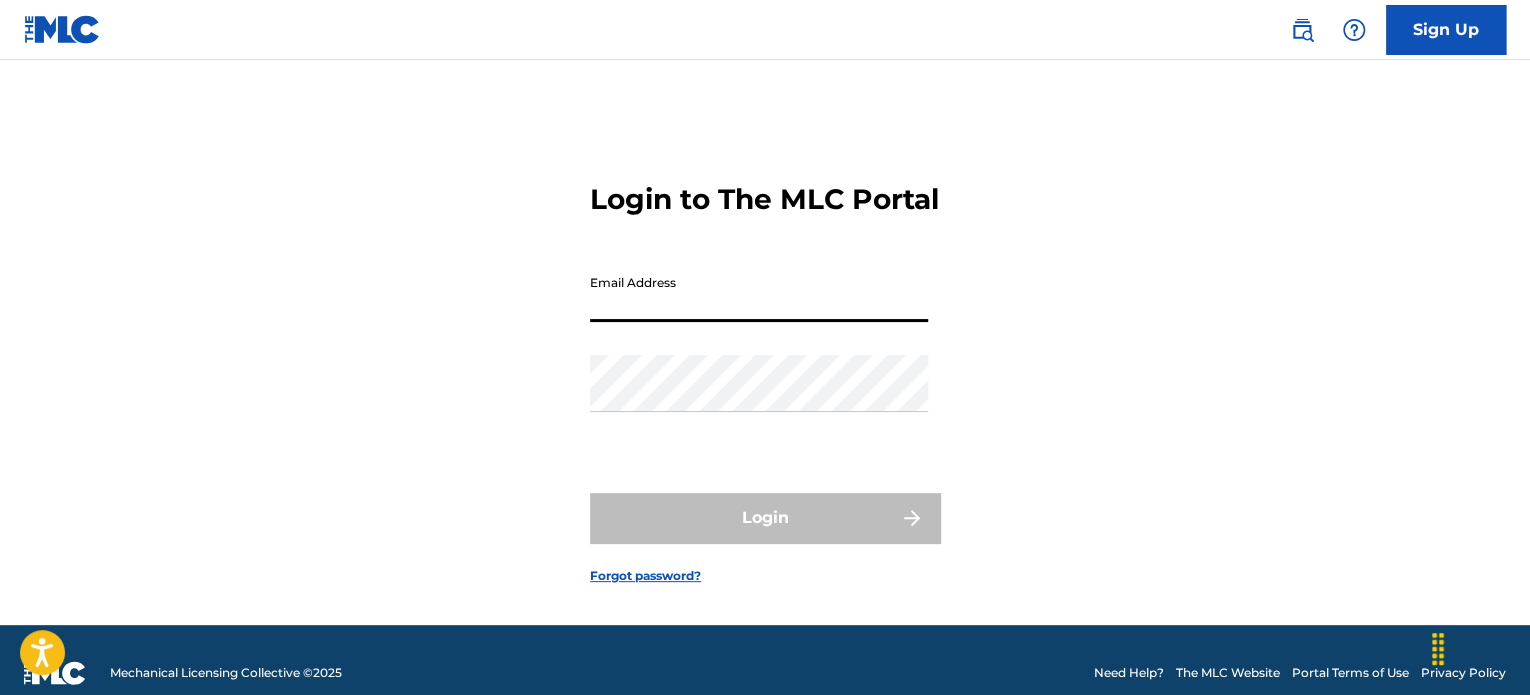 click on "Email Address" at bounding box center [759, 293] 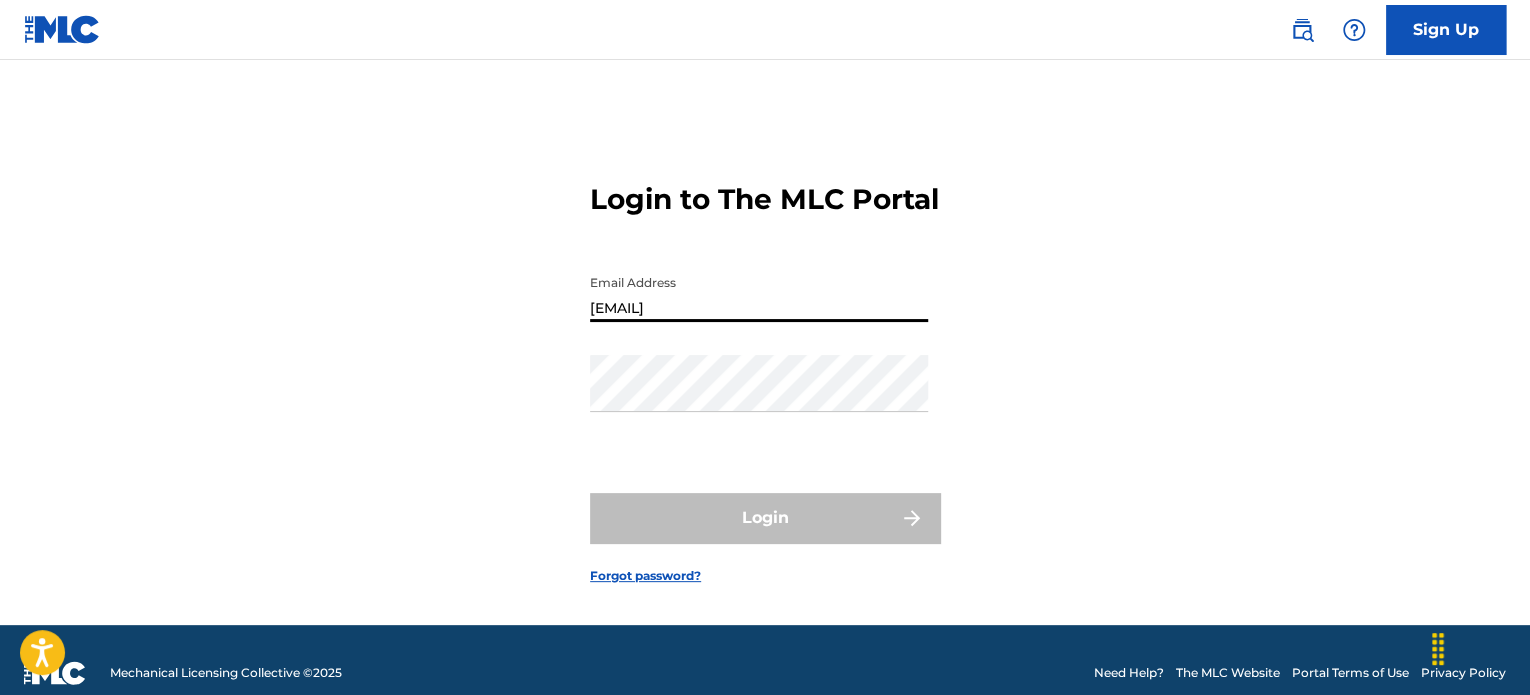 type on "[EMAIL]" 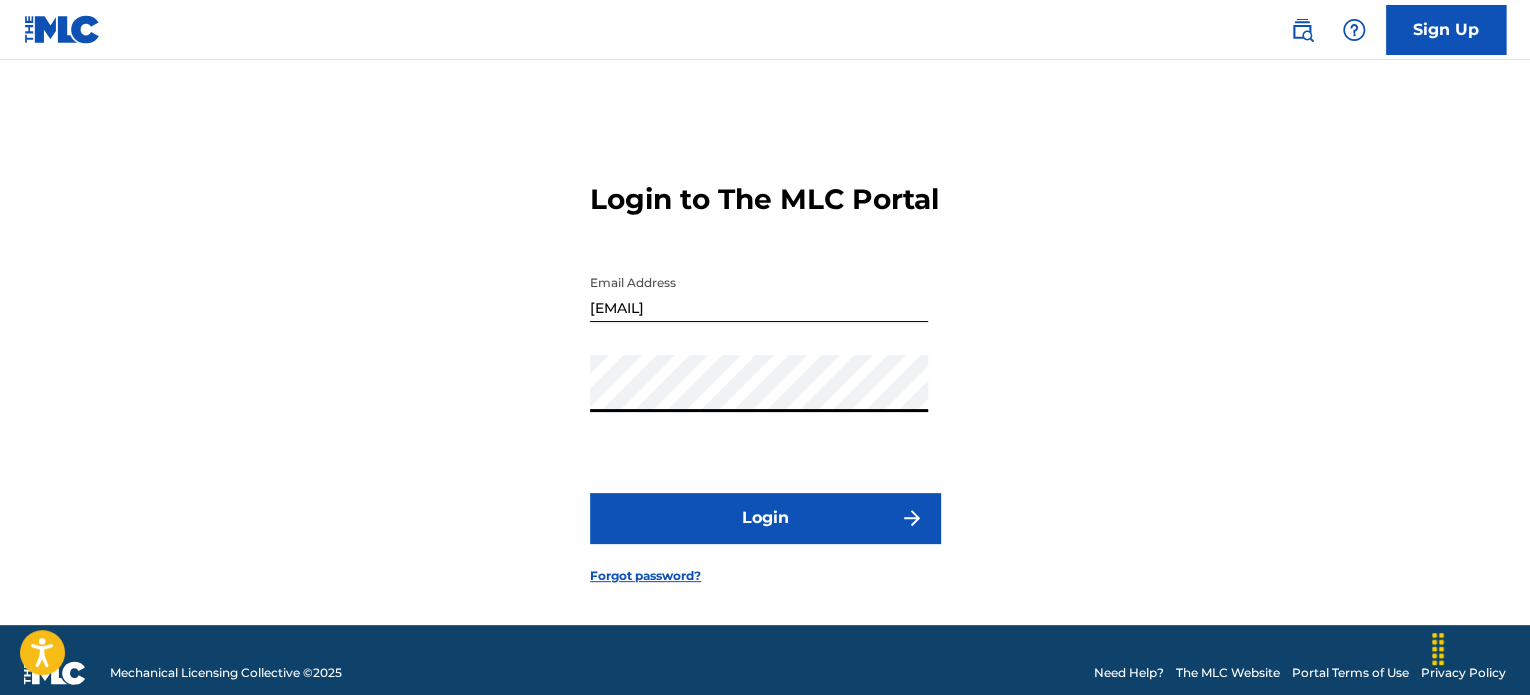 click on "Login" at bounding box center [765, 518] 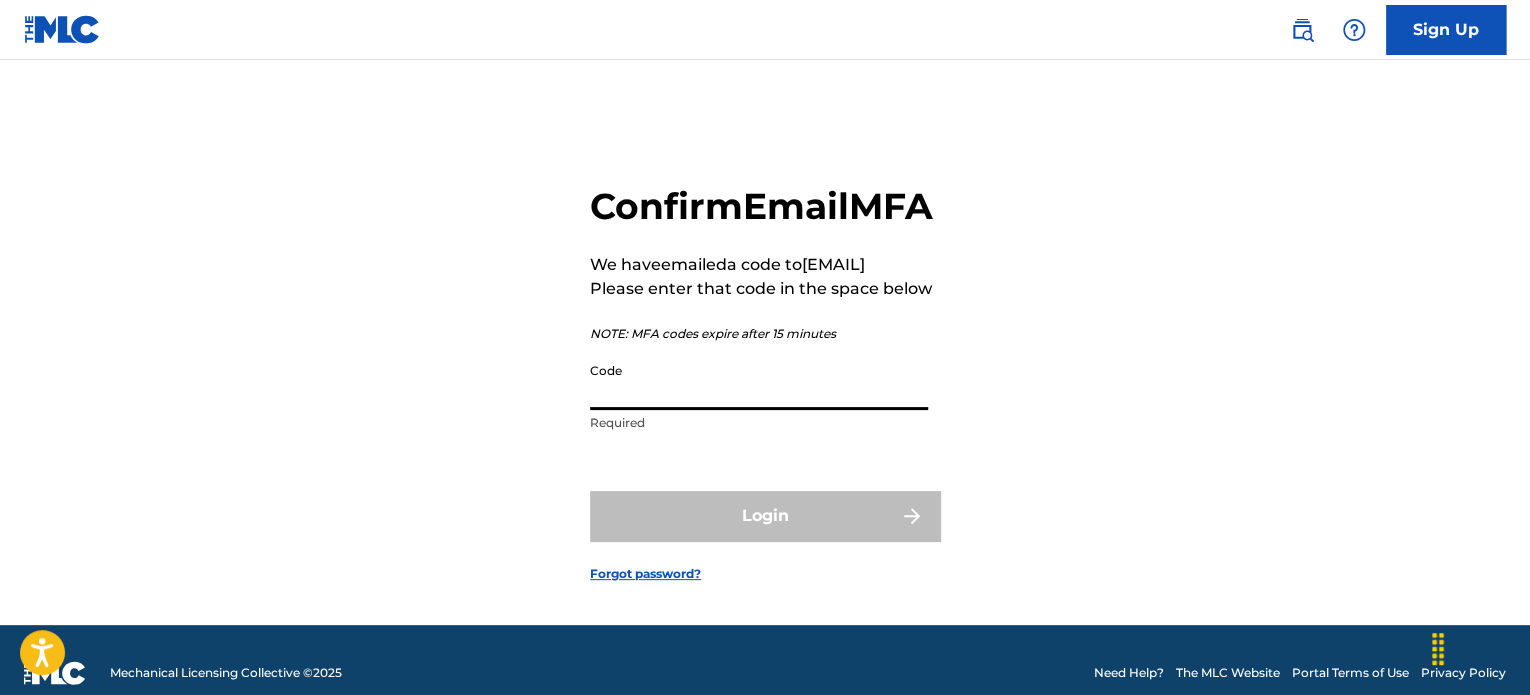 click on "Code" at bounding box center [759, 381] 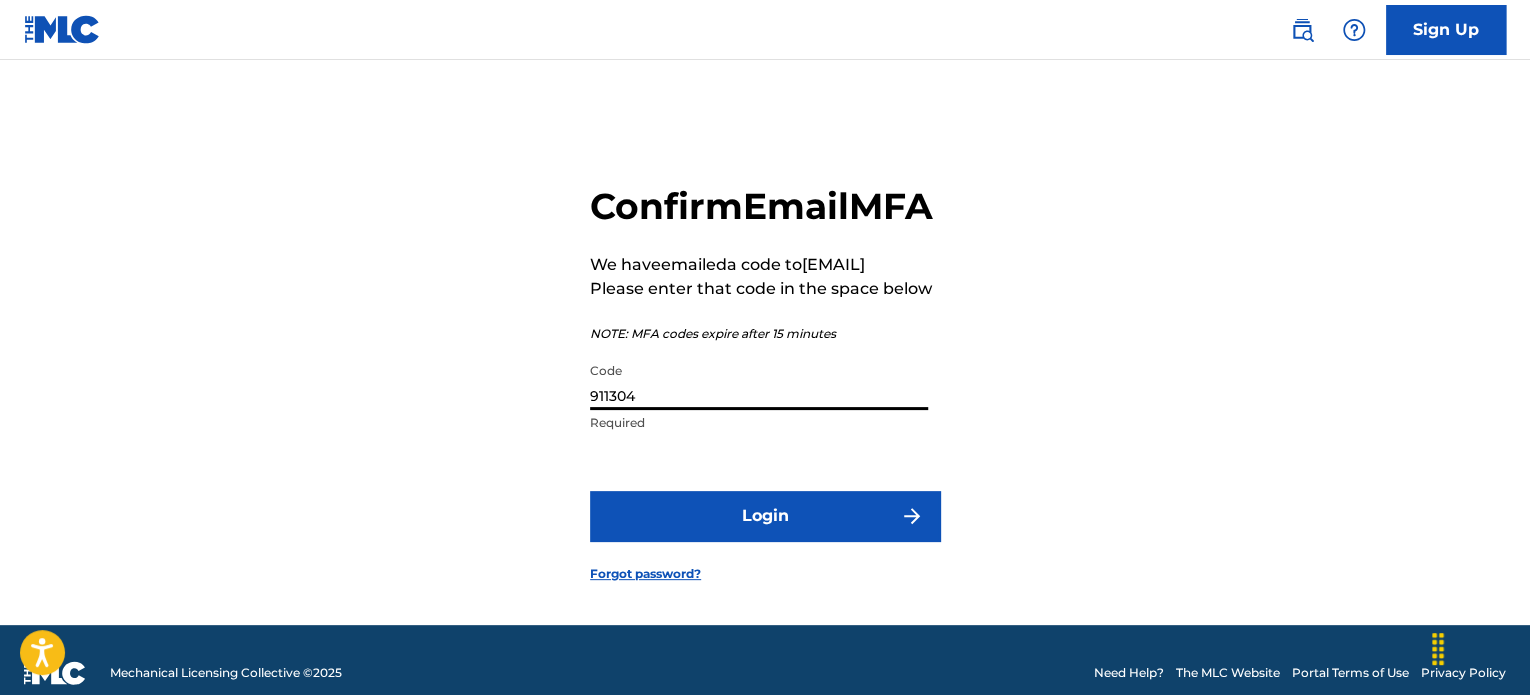 type on "911304" 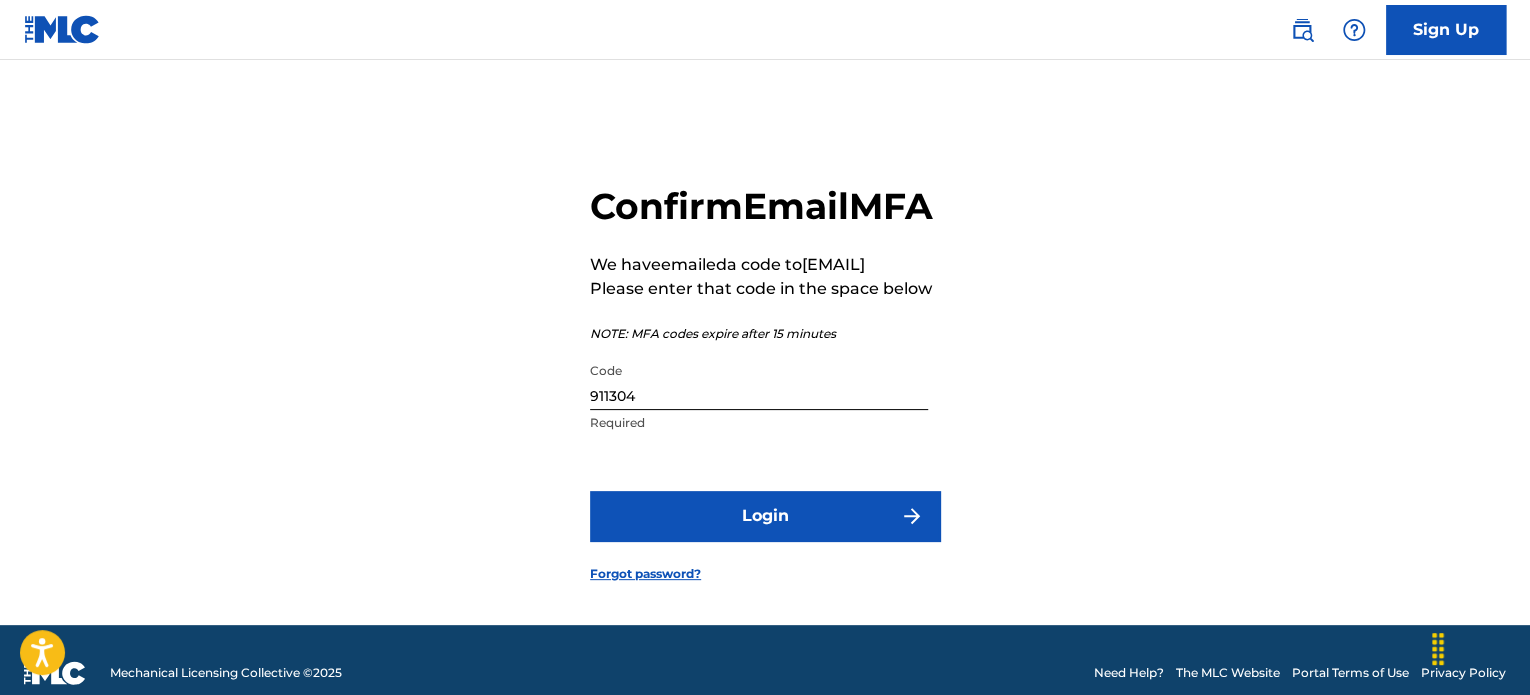 click on "Login" at bounding box center (765, 516) 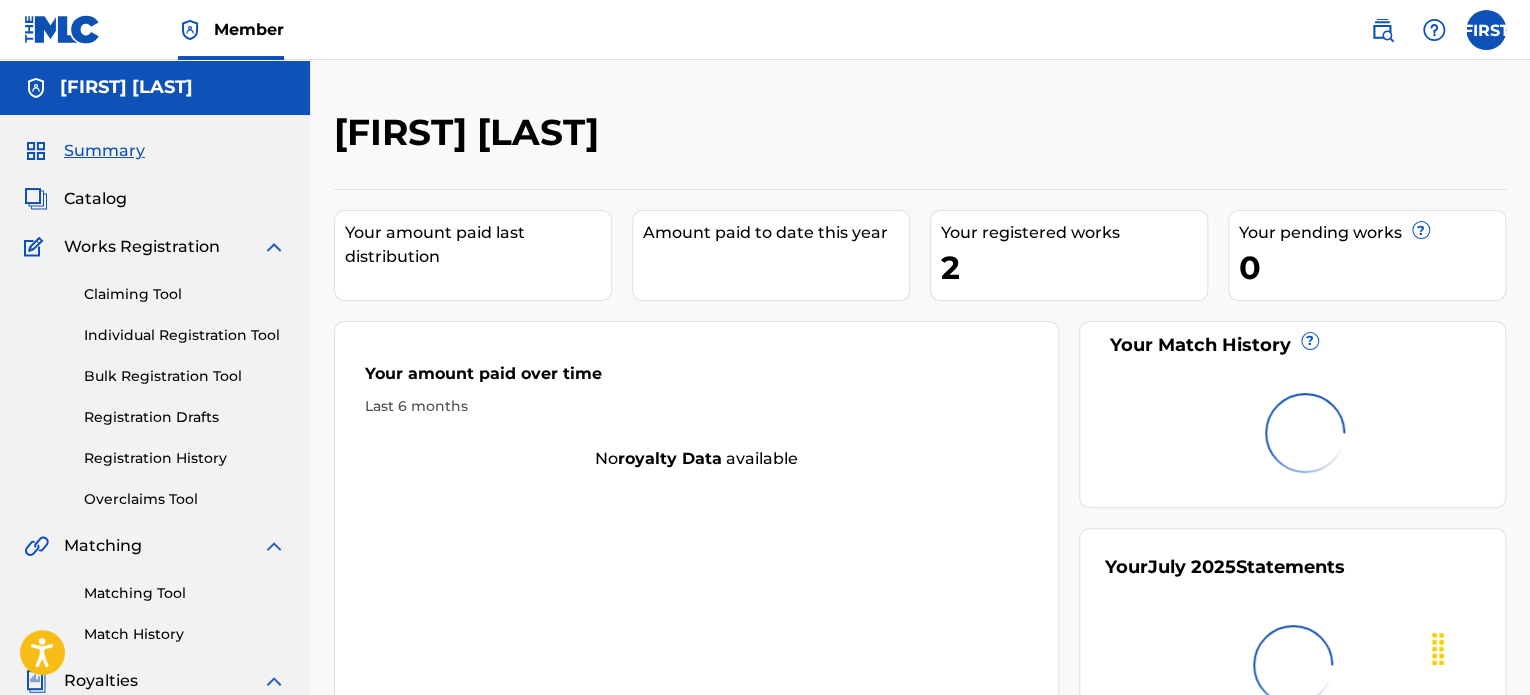 scroll, scrollTop: 0, scrollLeft: 0, axis: both 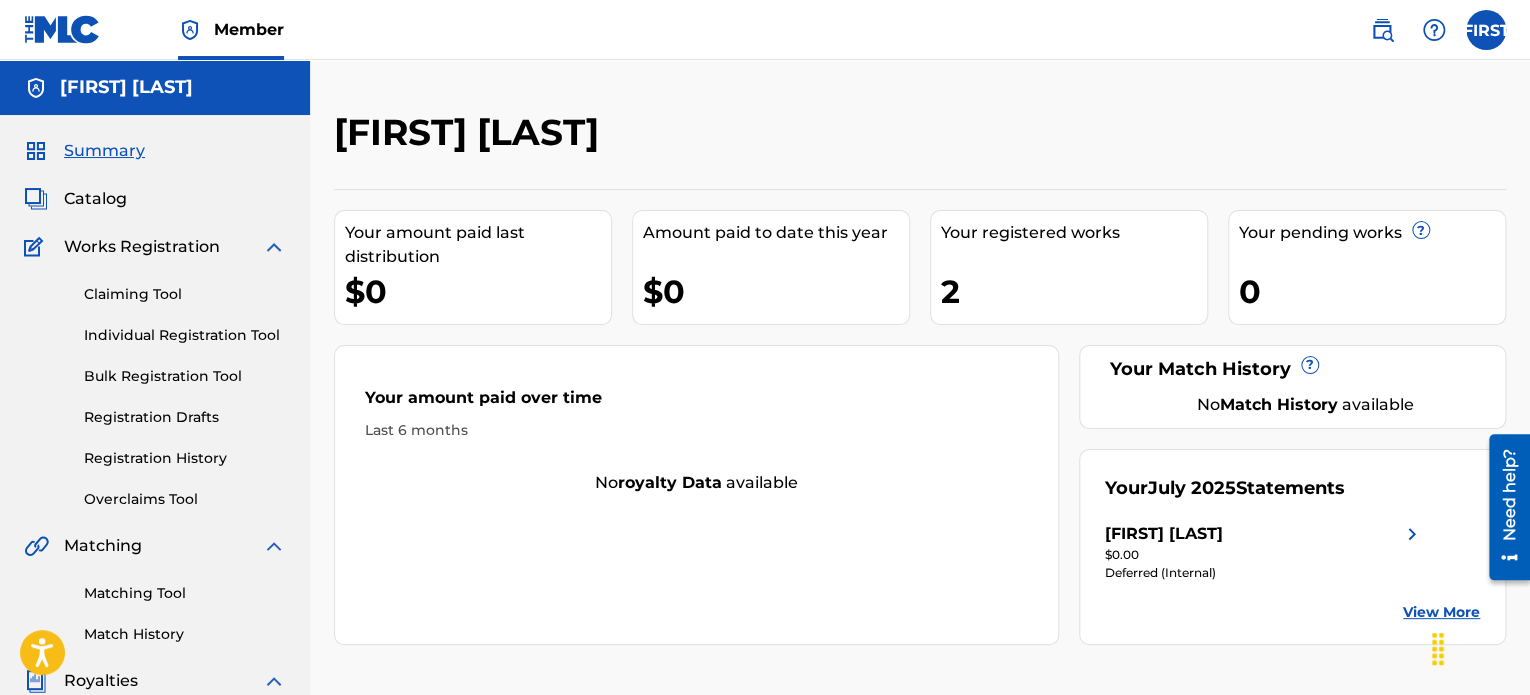 drag, startPoint x: 1427, startPoint y: 2, endPoint x: 1079, endPoint y: 105, distance: 362.92285 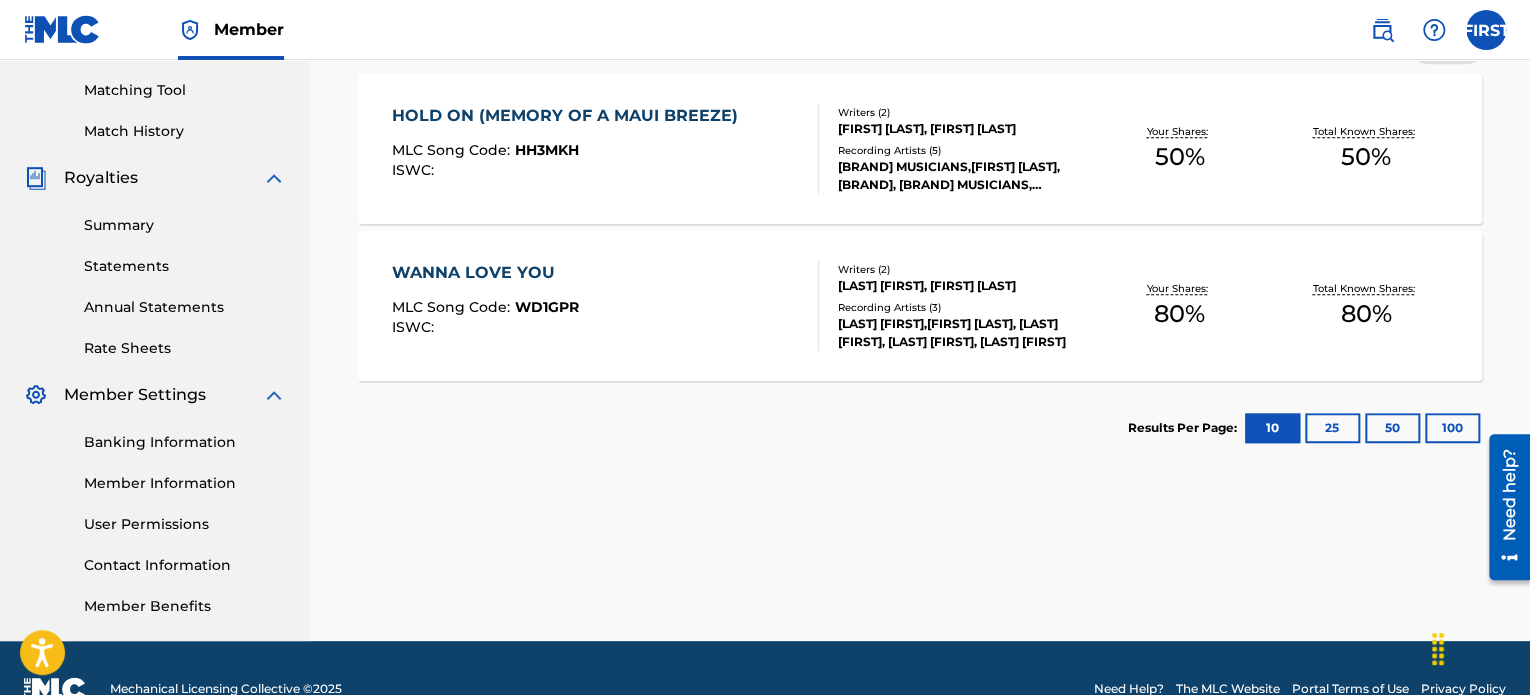 scroll, scrollTop: 544, scrollLeft: 0, axis: vertical 